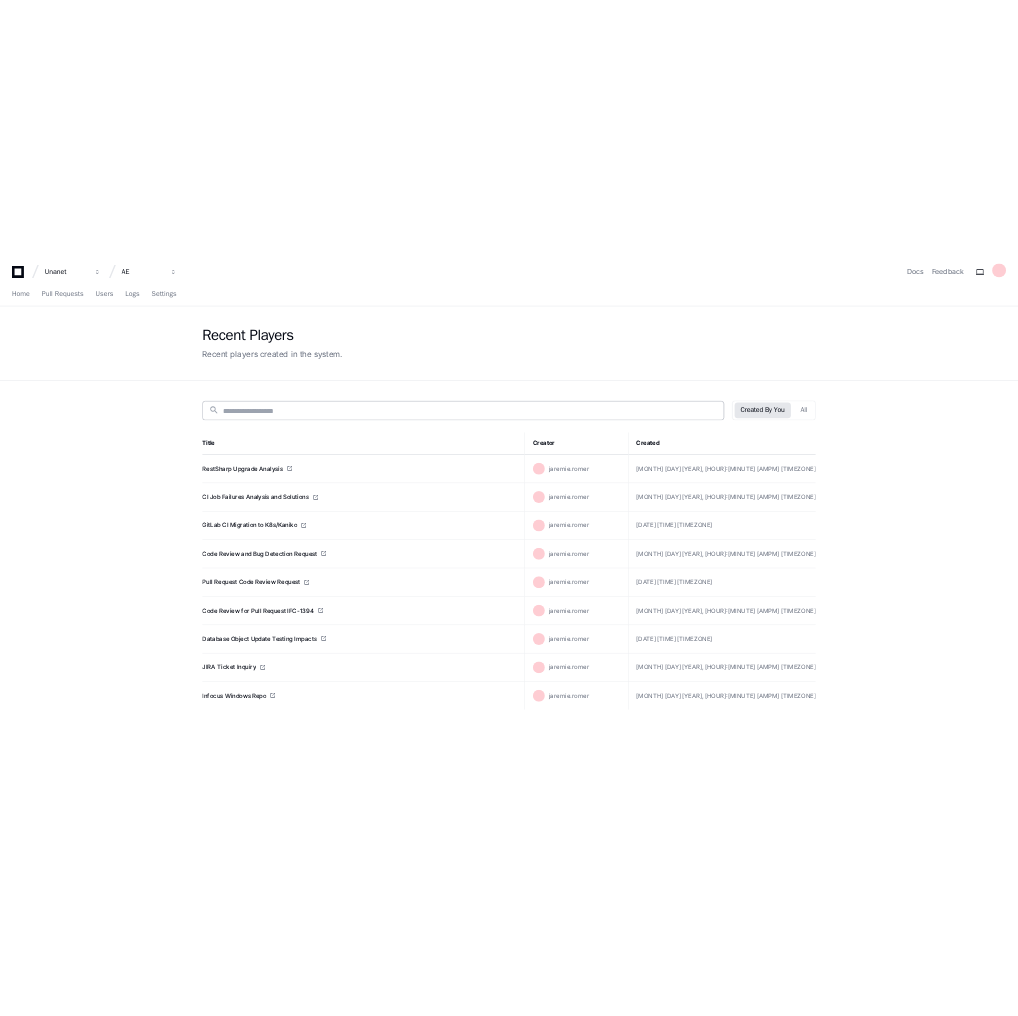 scroll, scrollTop: 0, scrollLeft: 0, axis: both 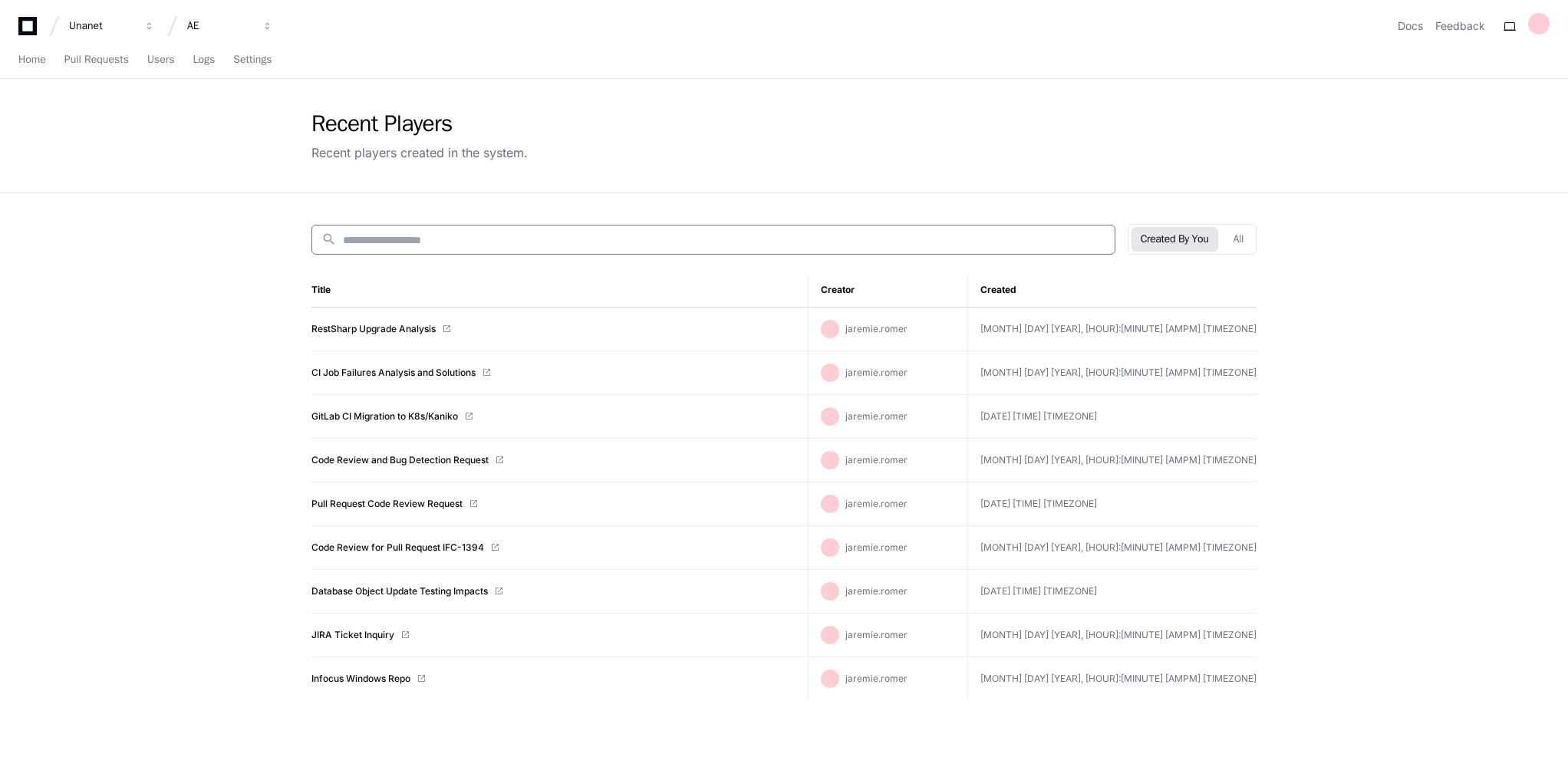 click at bounding box center (724, 240) 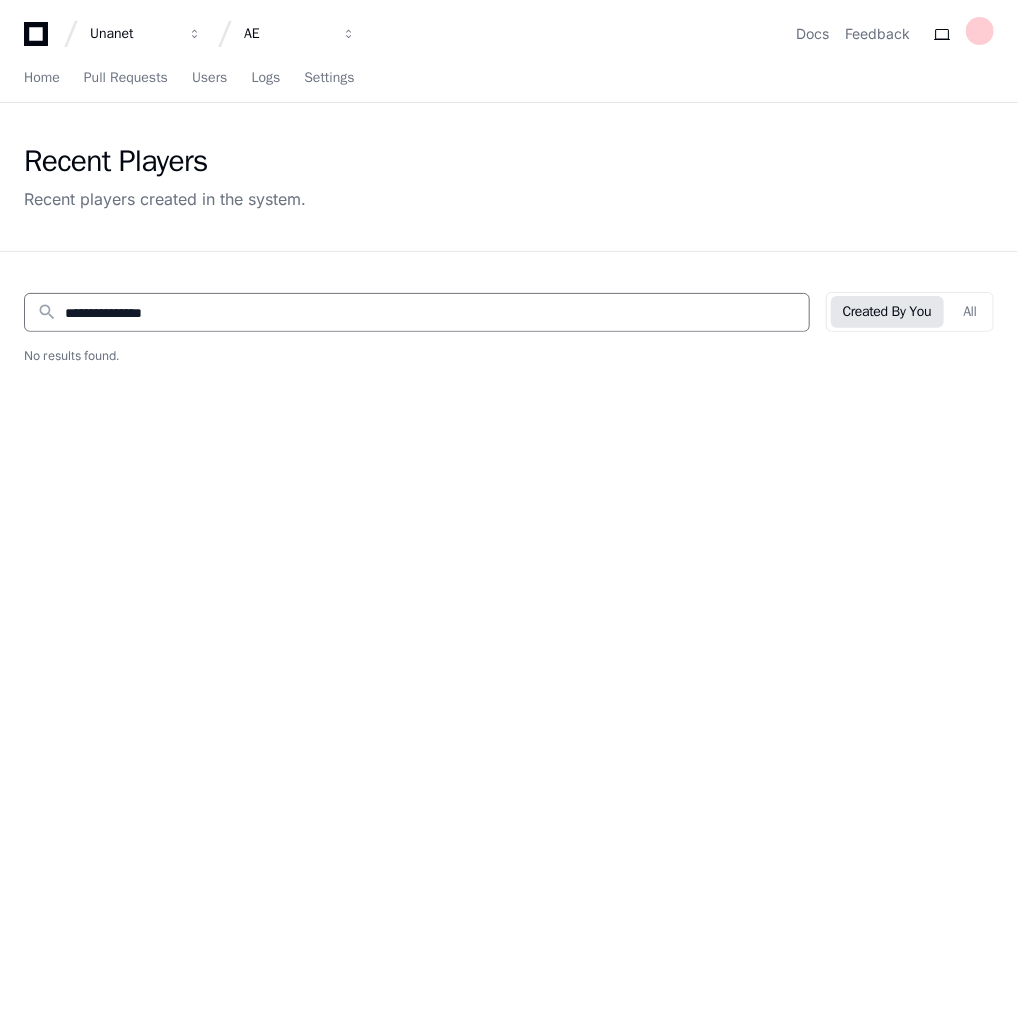 click on "**********" at bounding box center (431, 313) 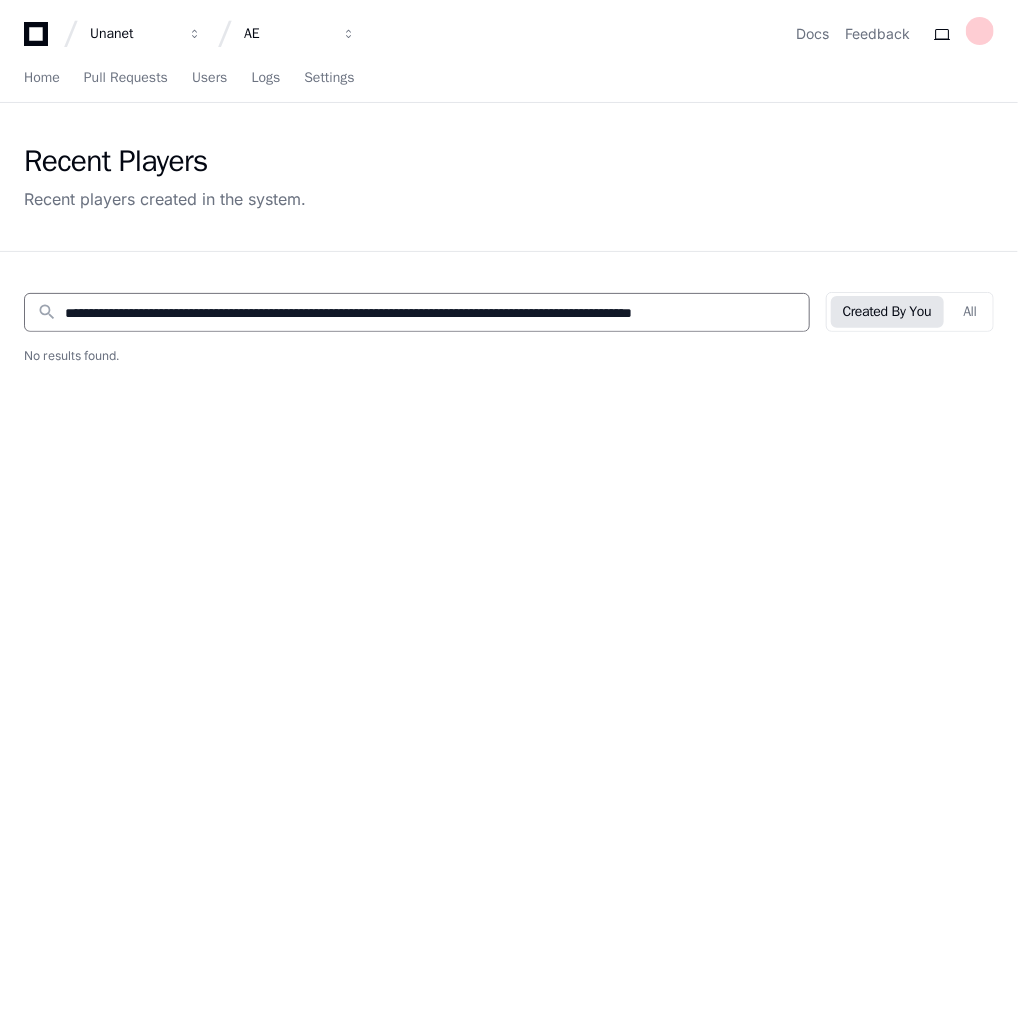 scroll, scrollTop: 0, scrollLeft: 21, axis: horizontal 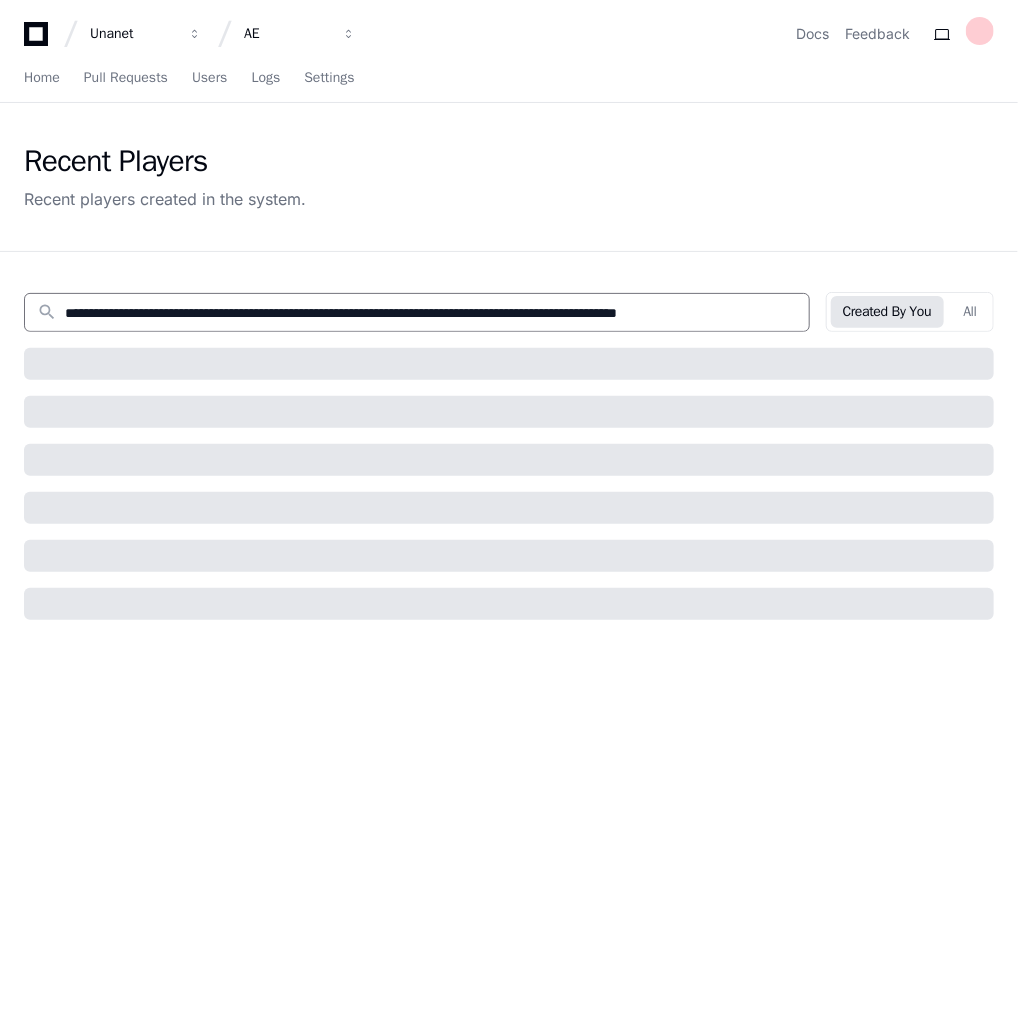 type on "**********" 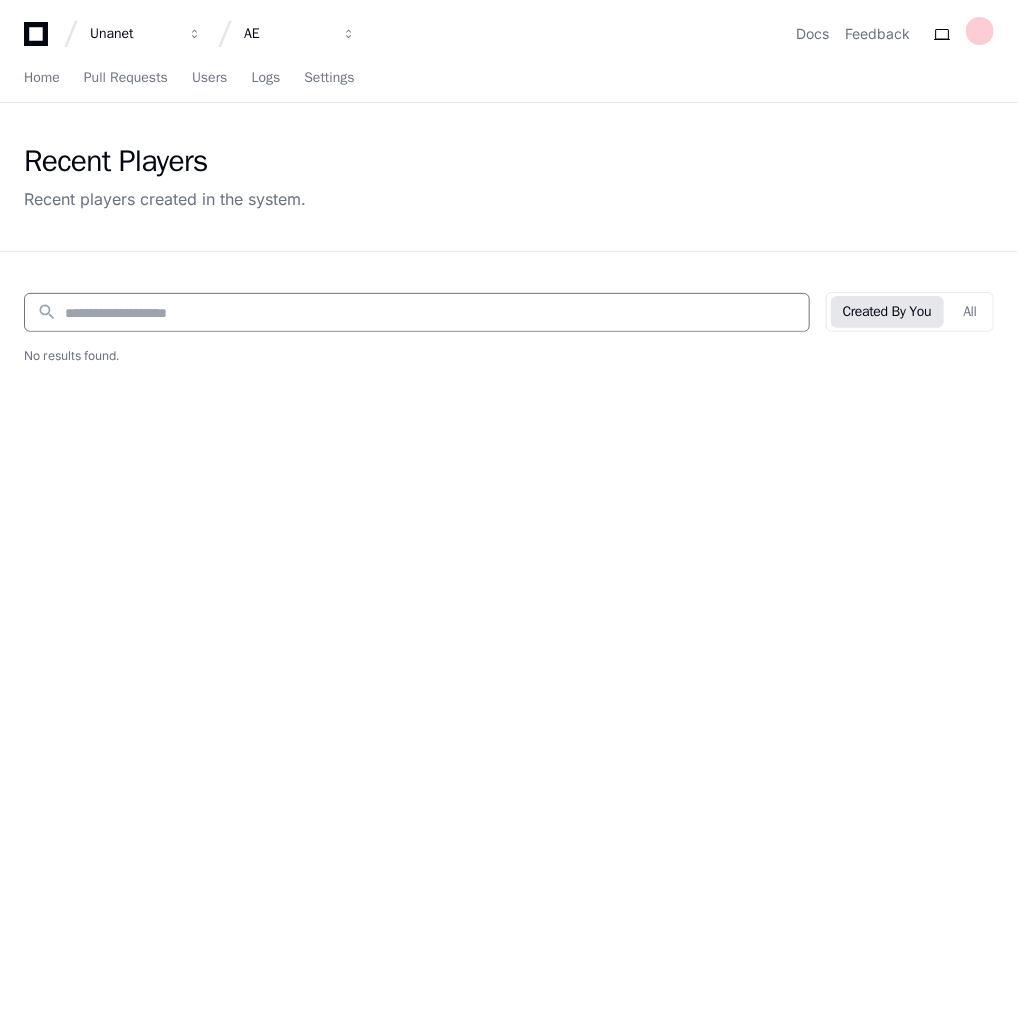 scroll, scrollTop: 0, scrollLeft: 0, axis: both 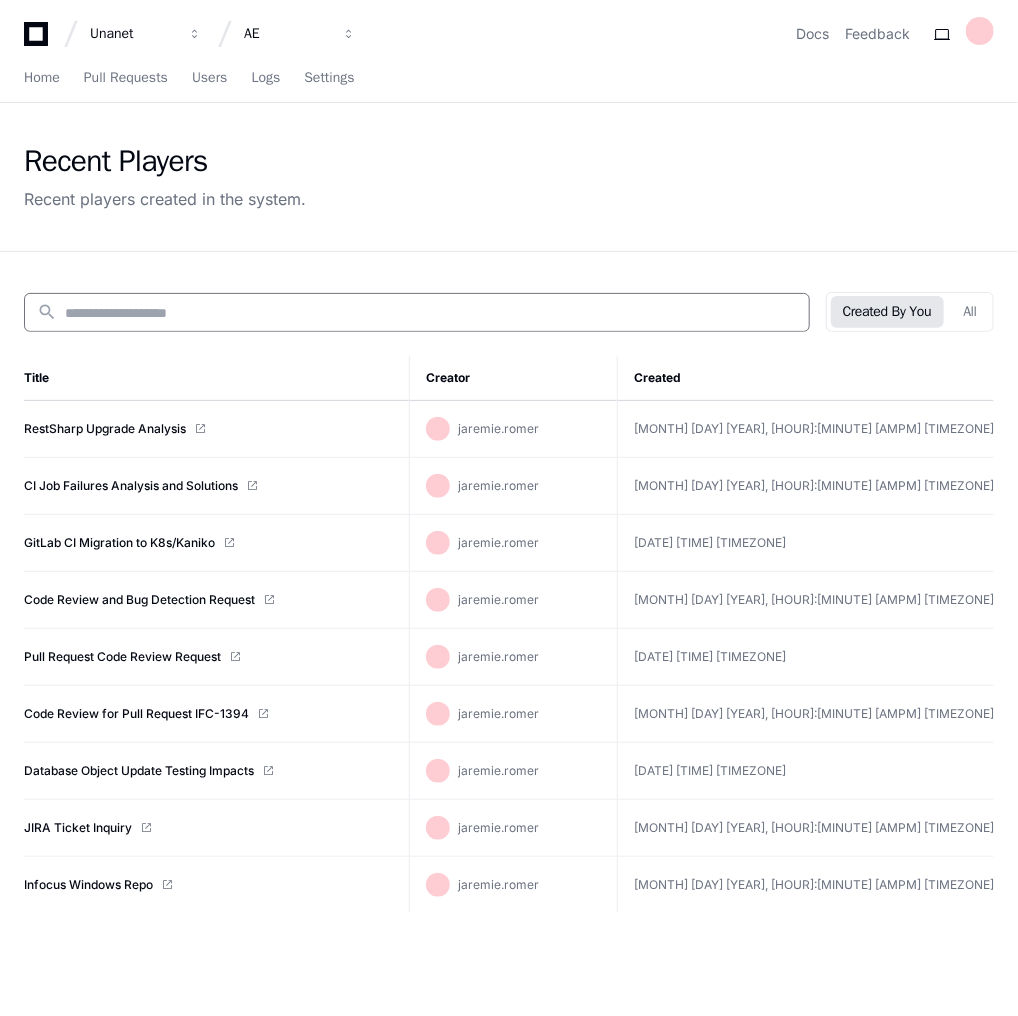 type 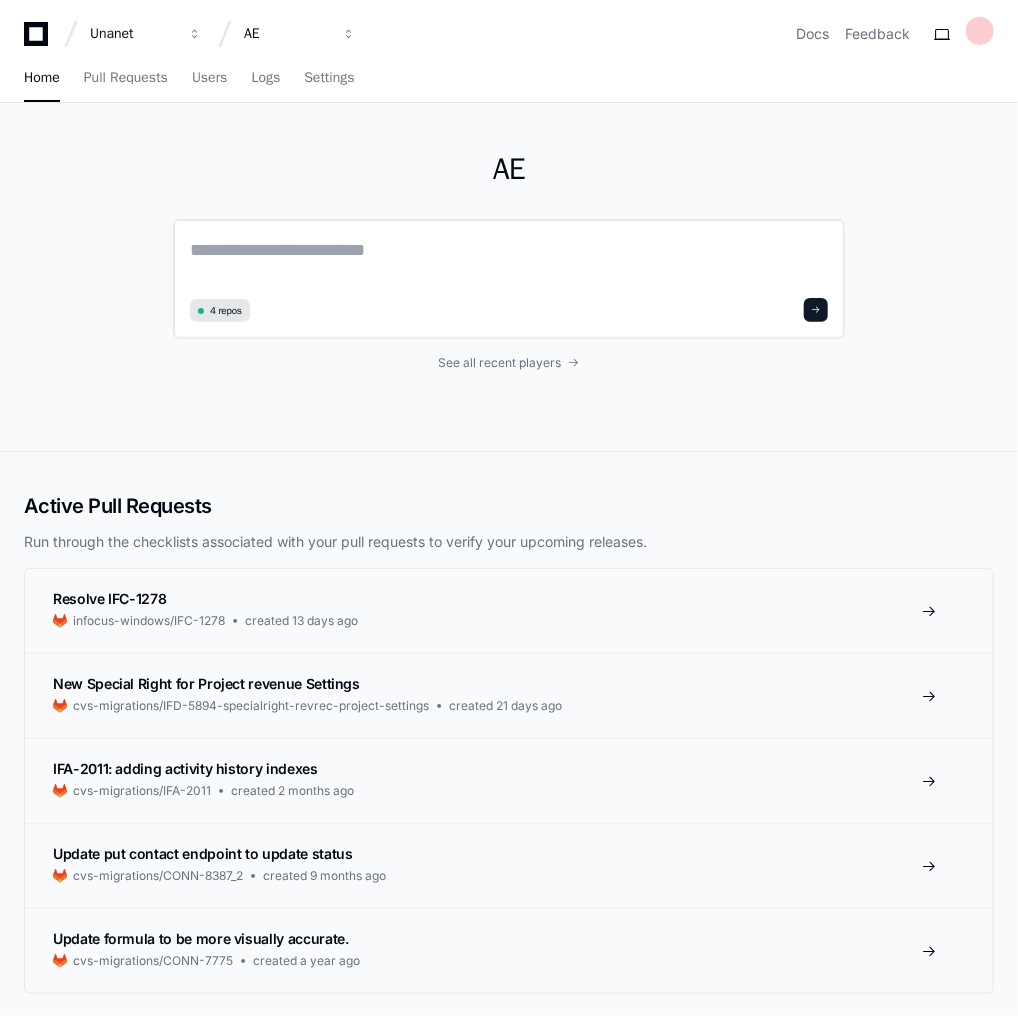 click on "4 repos" 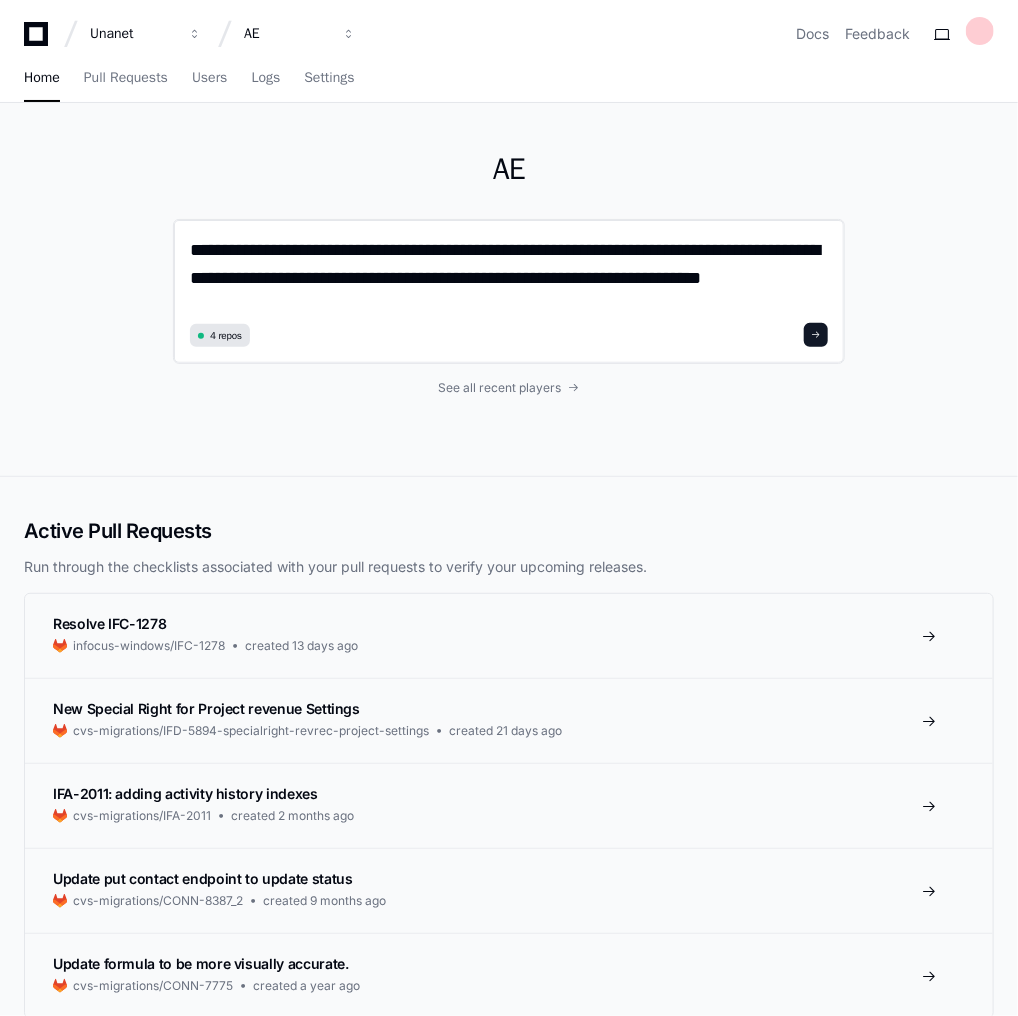type on "**********" 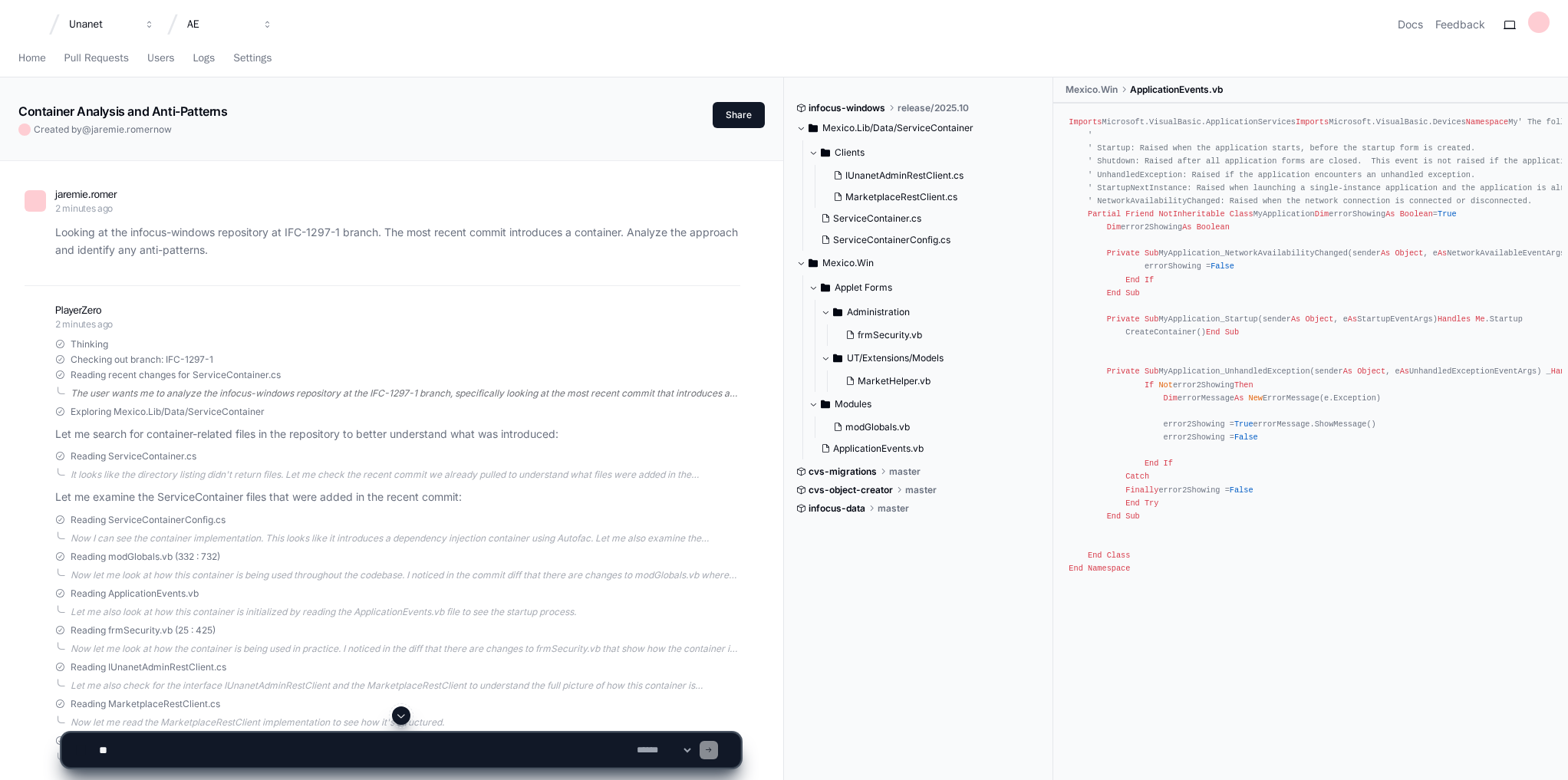 scroll, scrollTop: 0, scrollLeft: 0, axis: both 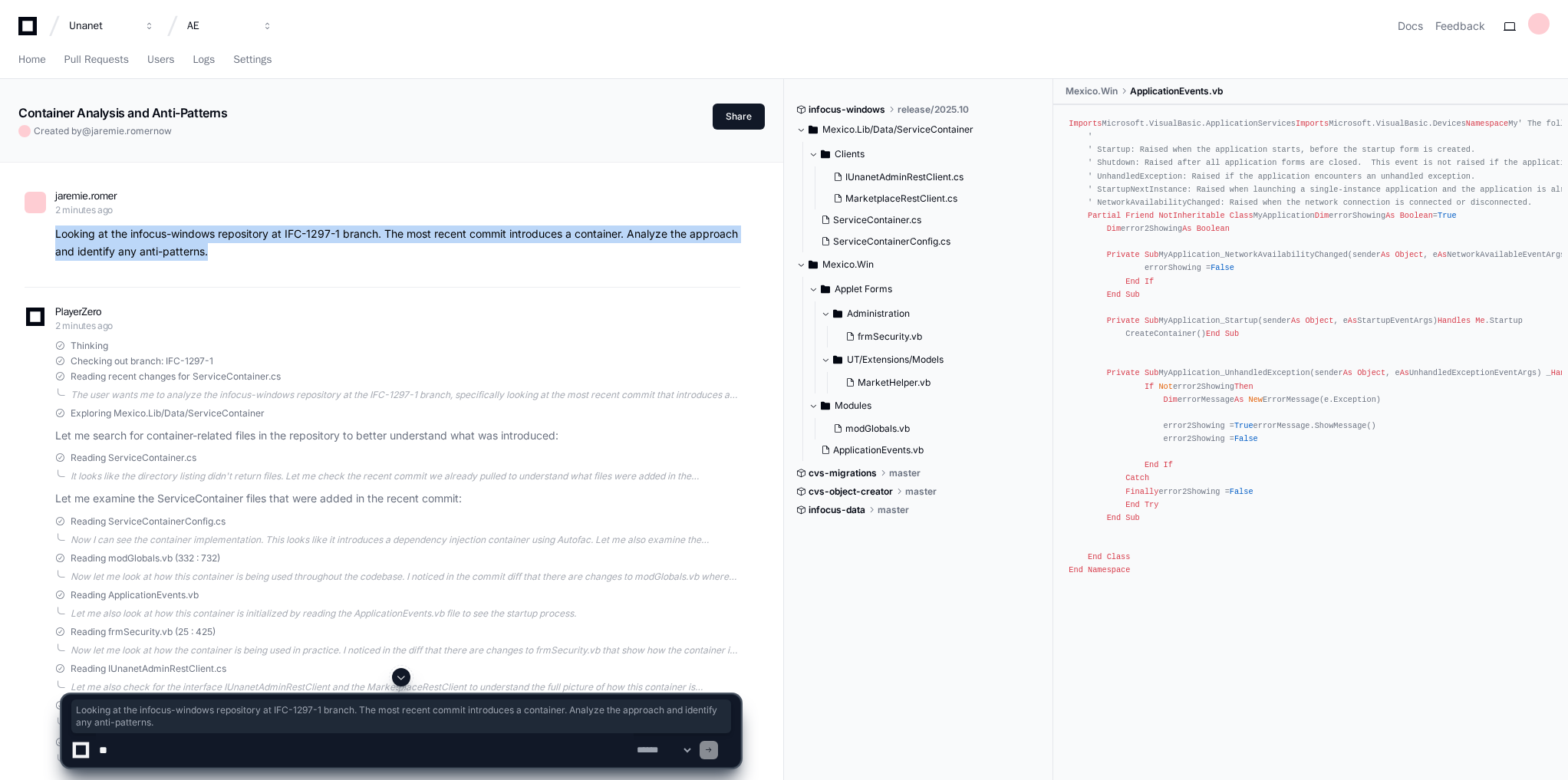 drag, startPoint x: 273, startPoint y: 257, endPoint x: 31, endPoint y: 230, distance: 243.50154 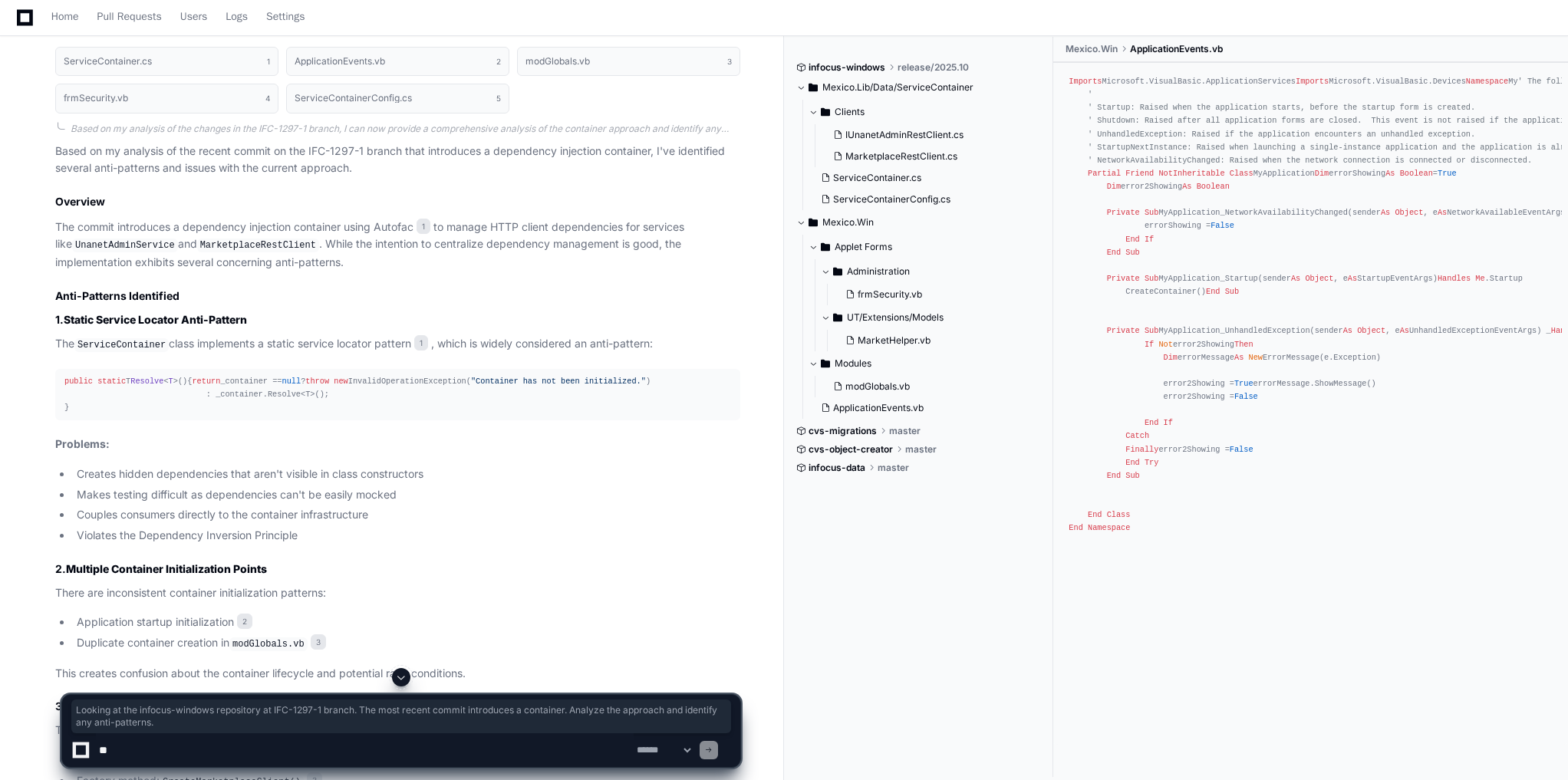 scroll, scrollTop: 736, scrollLeft: 0, axis: vertical 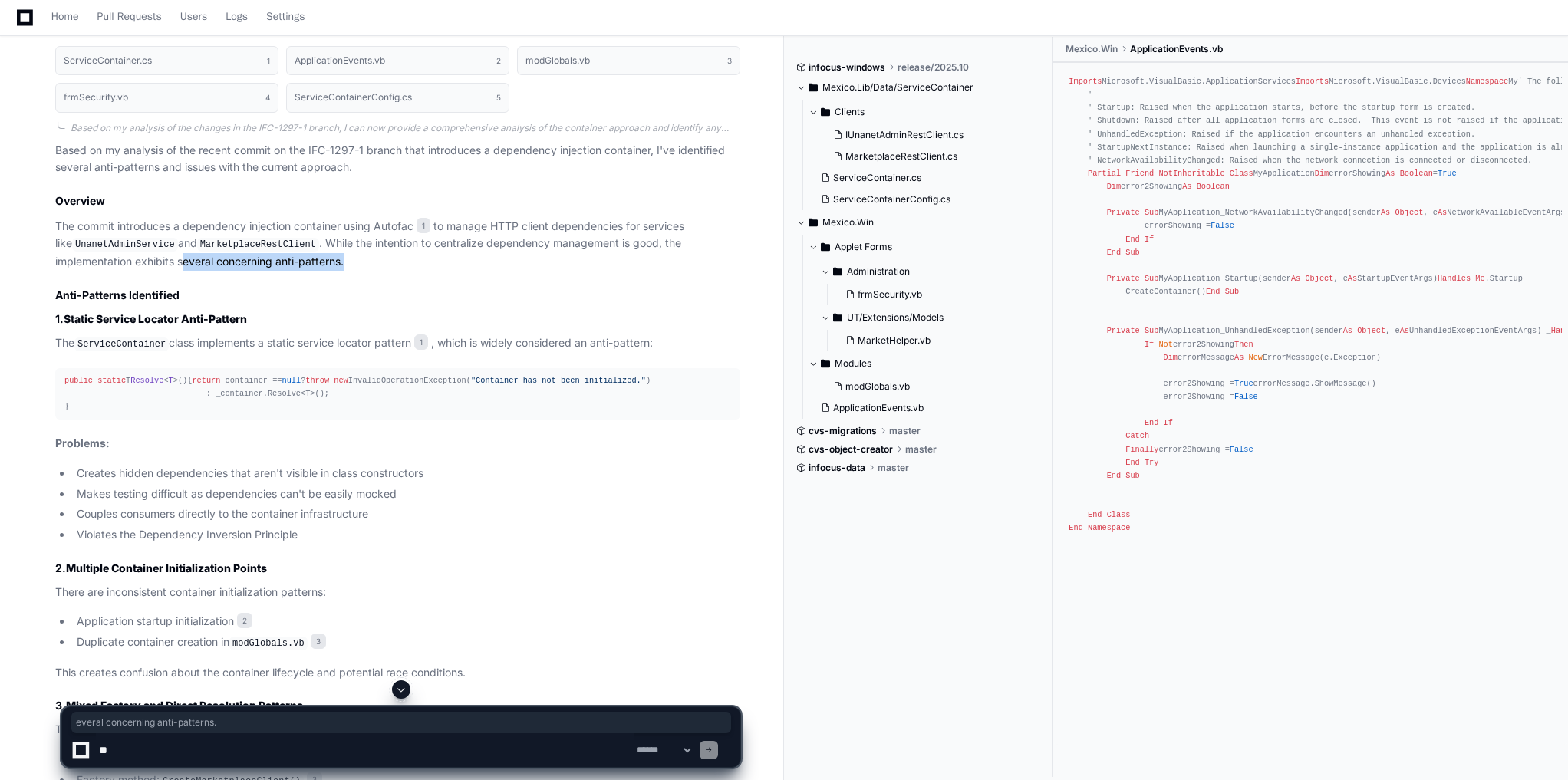 drag, startPoint x: 104, startPoint y: 256, endPoint x: 348, endPoint y: 254, distance: 244.0082 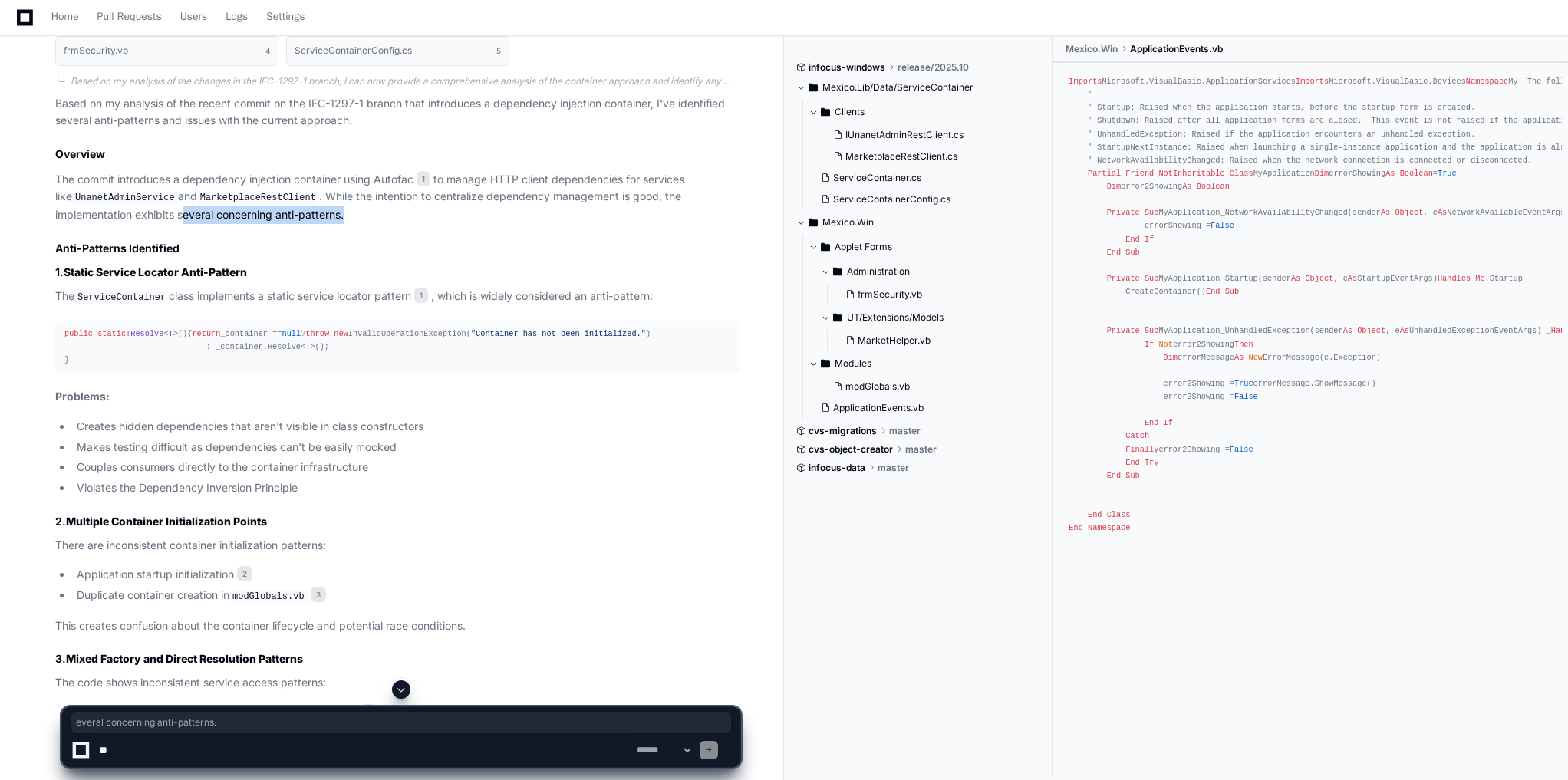 scroll, scrollTop: 798, scrollLeft: 0, axis: vertical 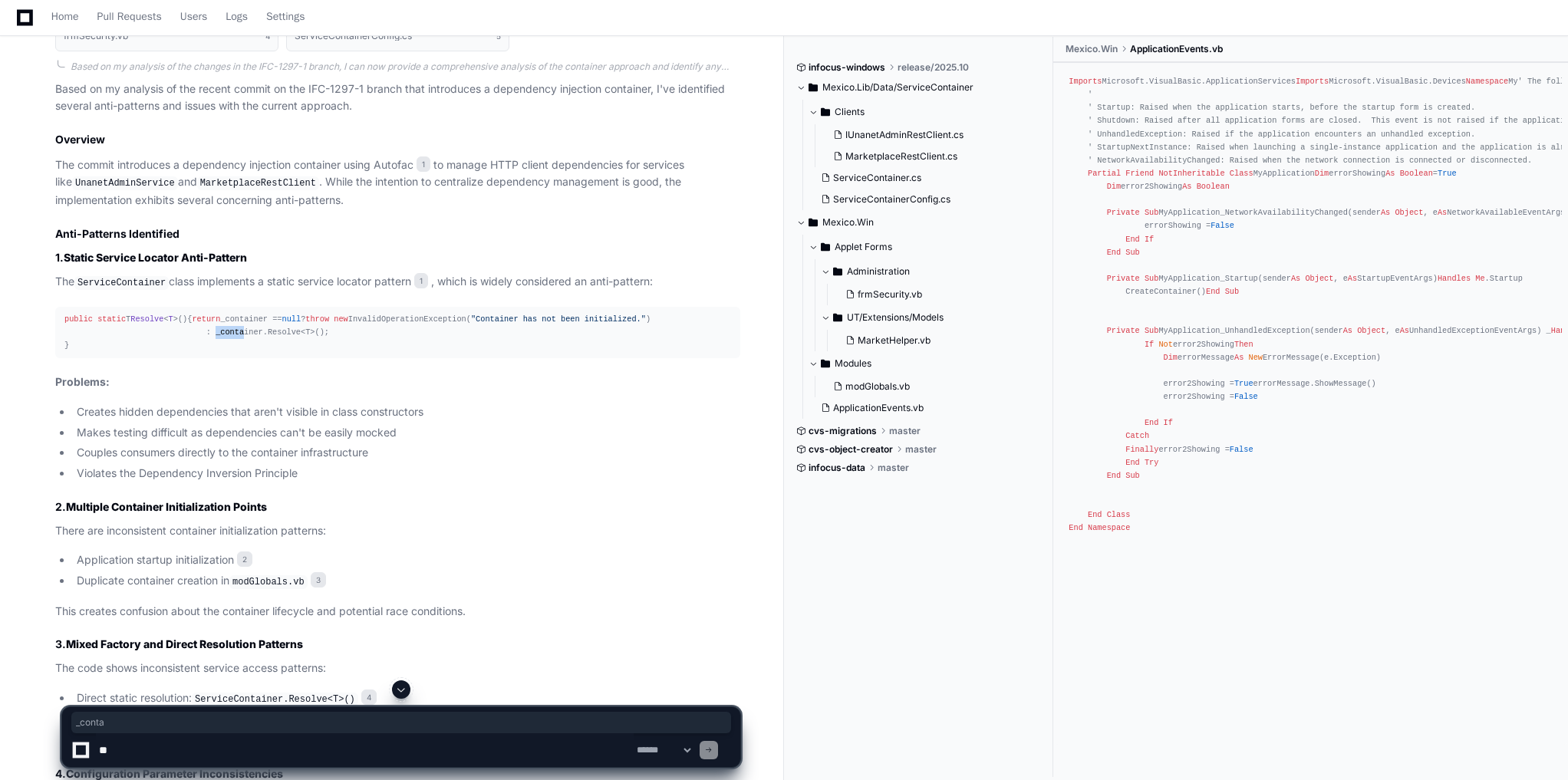drag, startPoint x: 202, startPoint y: 357, endPoint x: 229, endPoint y: 357, distance: 27 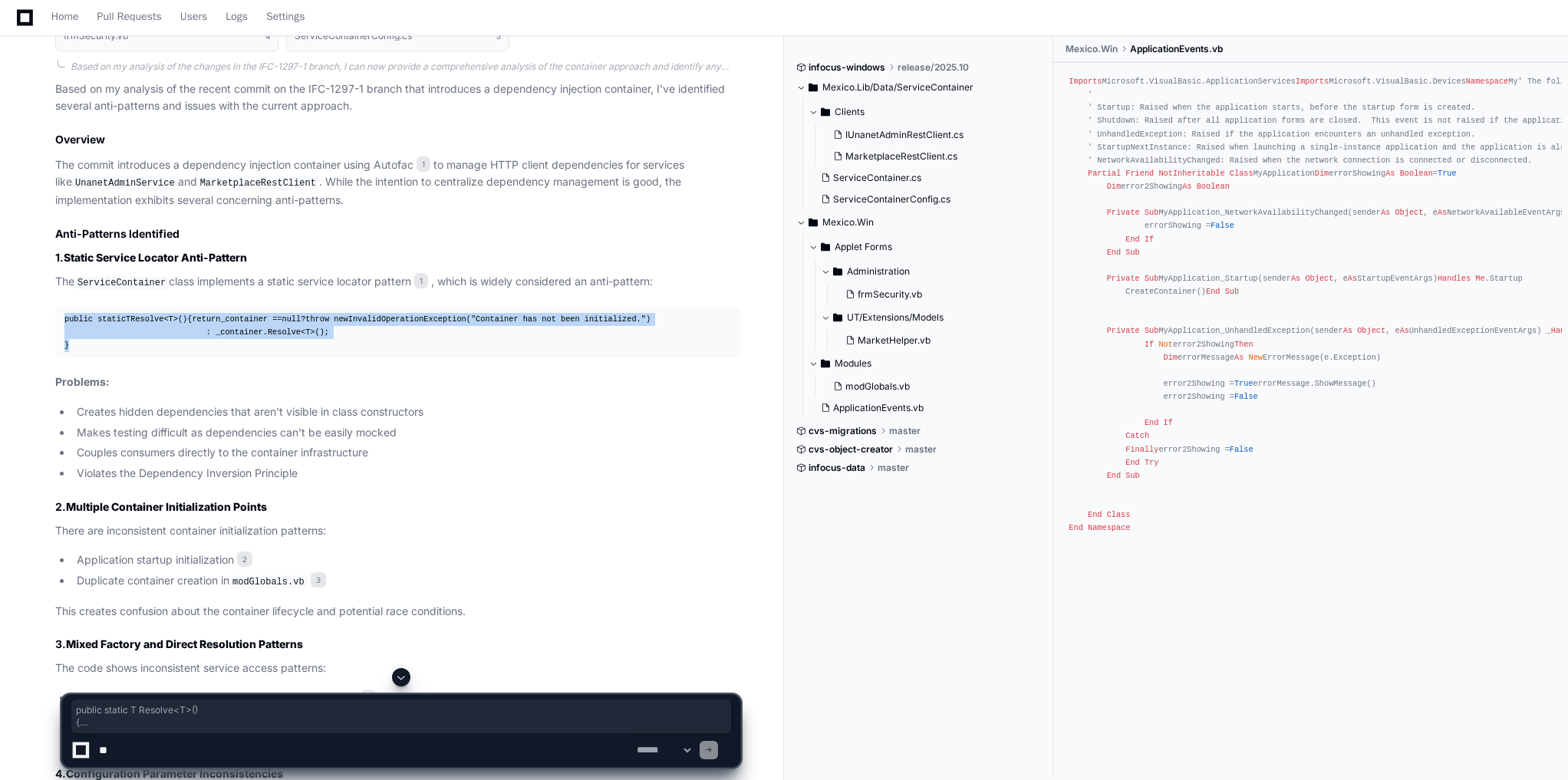 drag, startPoint x: 117, startPoint y: 329, endPoint x: 43, endPoint y: 320, distance: 74.54529 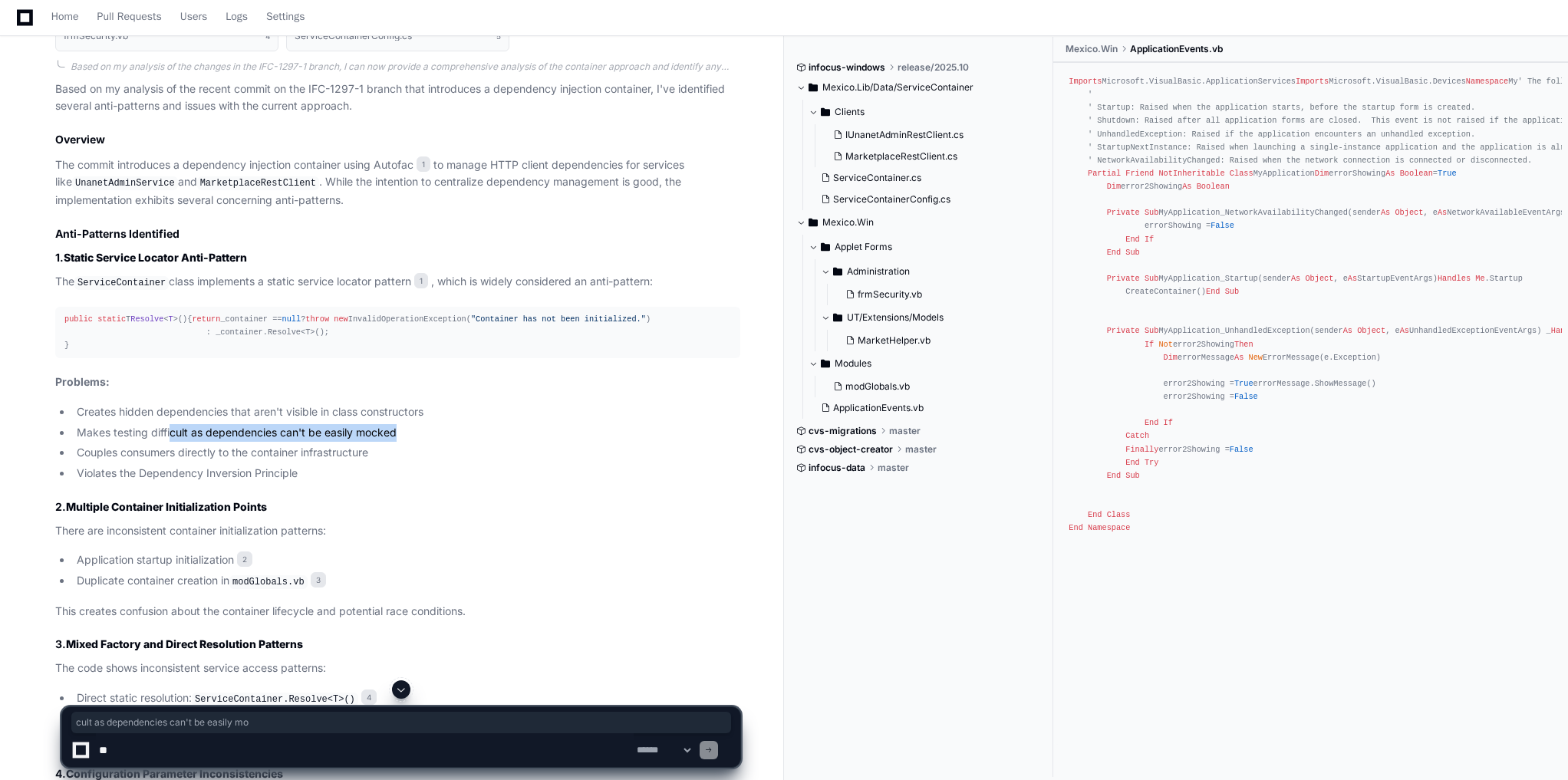 drag, startPoint x: 173, startPoint y: 456, endPoint x: 414, endPoint y: 453, distance: 241.01867 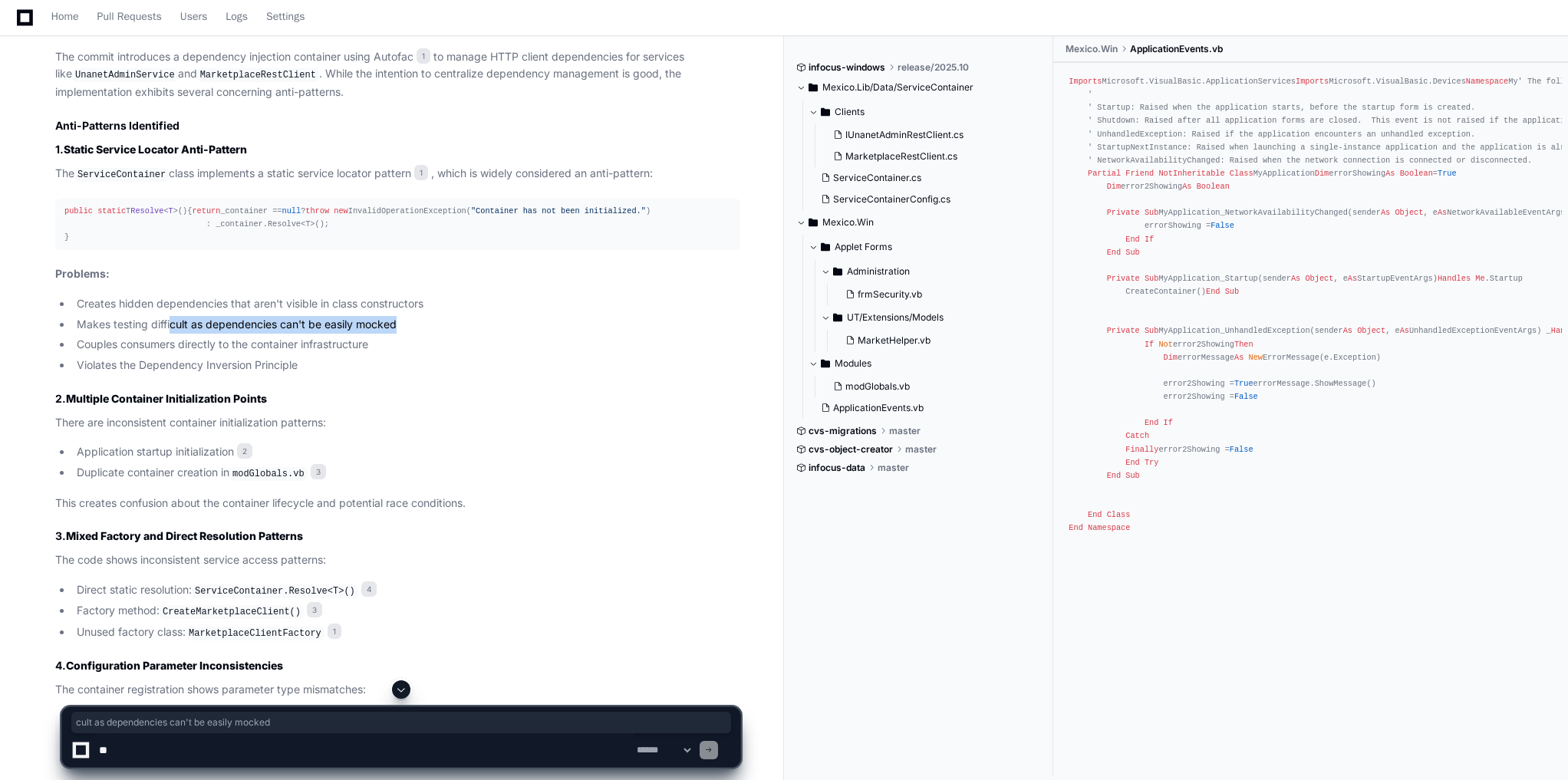 scroll, scrollTop: 920, scrollLeft: 0, axis: vertical 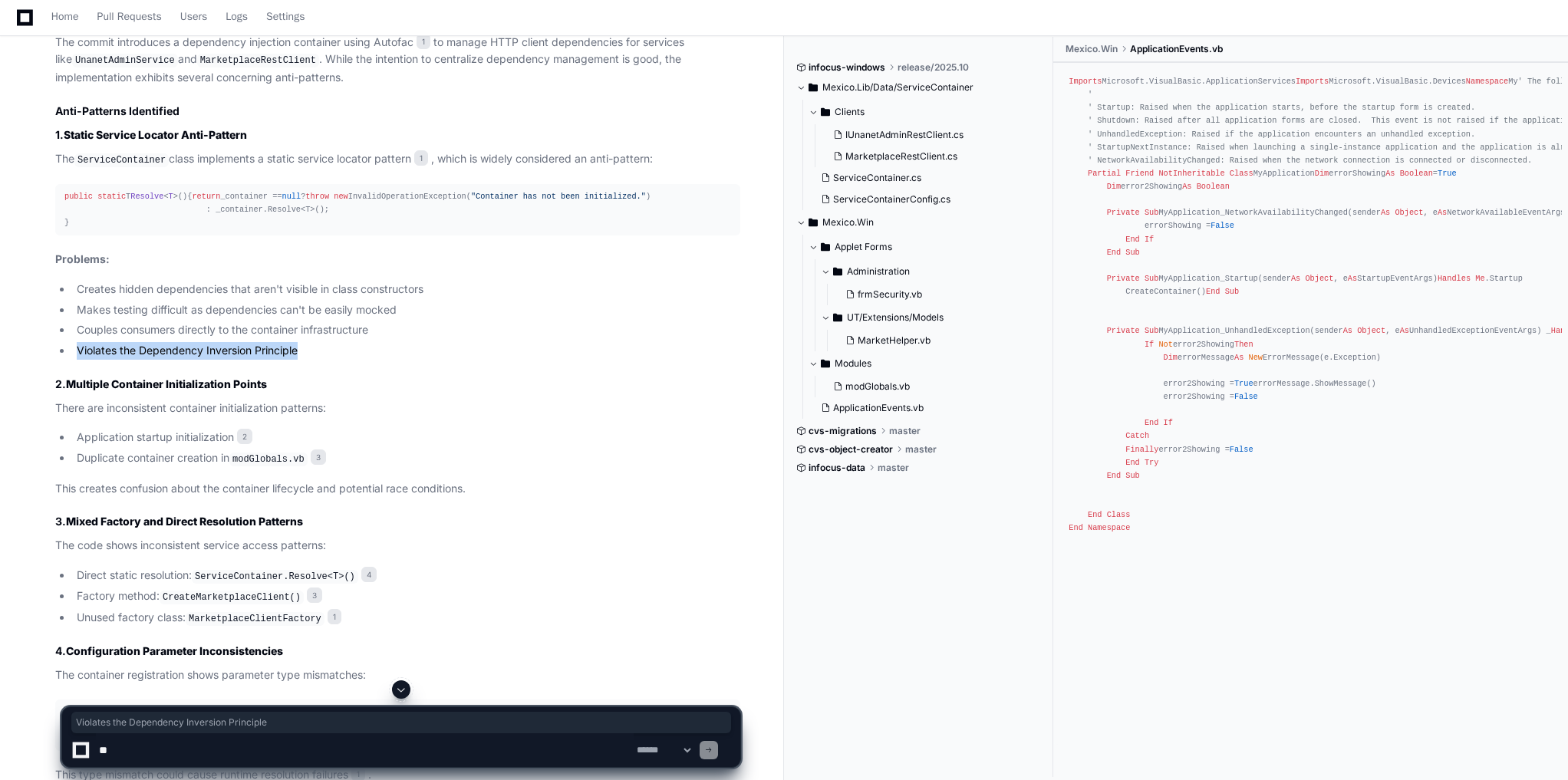 drag, startPoint x: 292, startPoint y: 387, endPoint x: 54, endPoint y: 372, distance: 238.47222 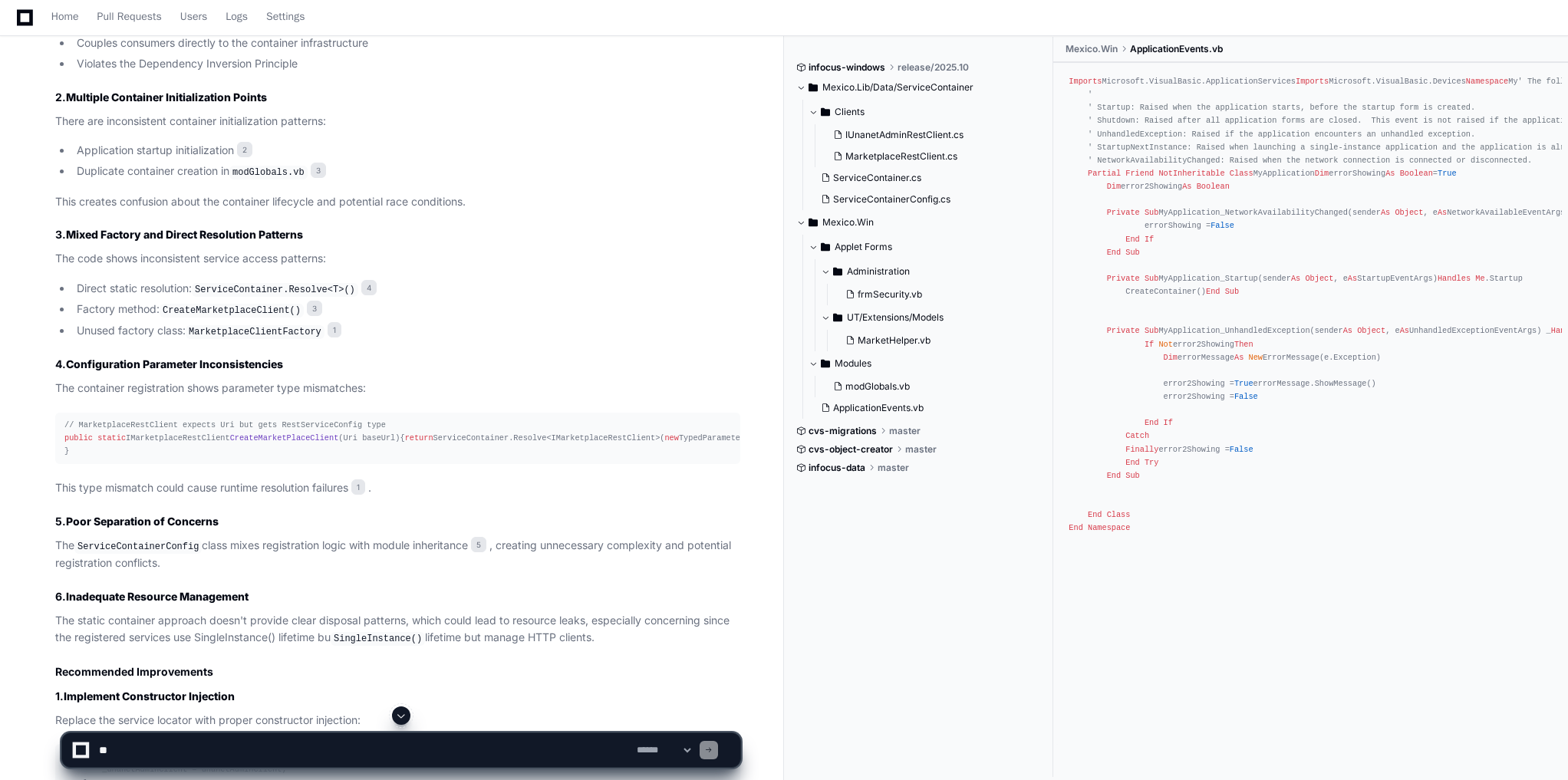 scroll, scrollTop: 1288, scrollLeft: 0, axis: vertical 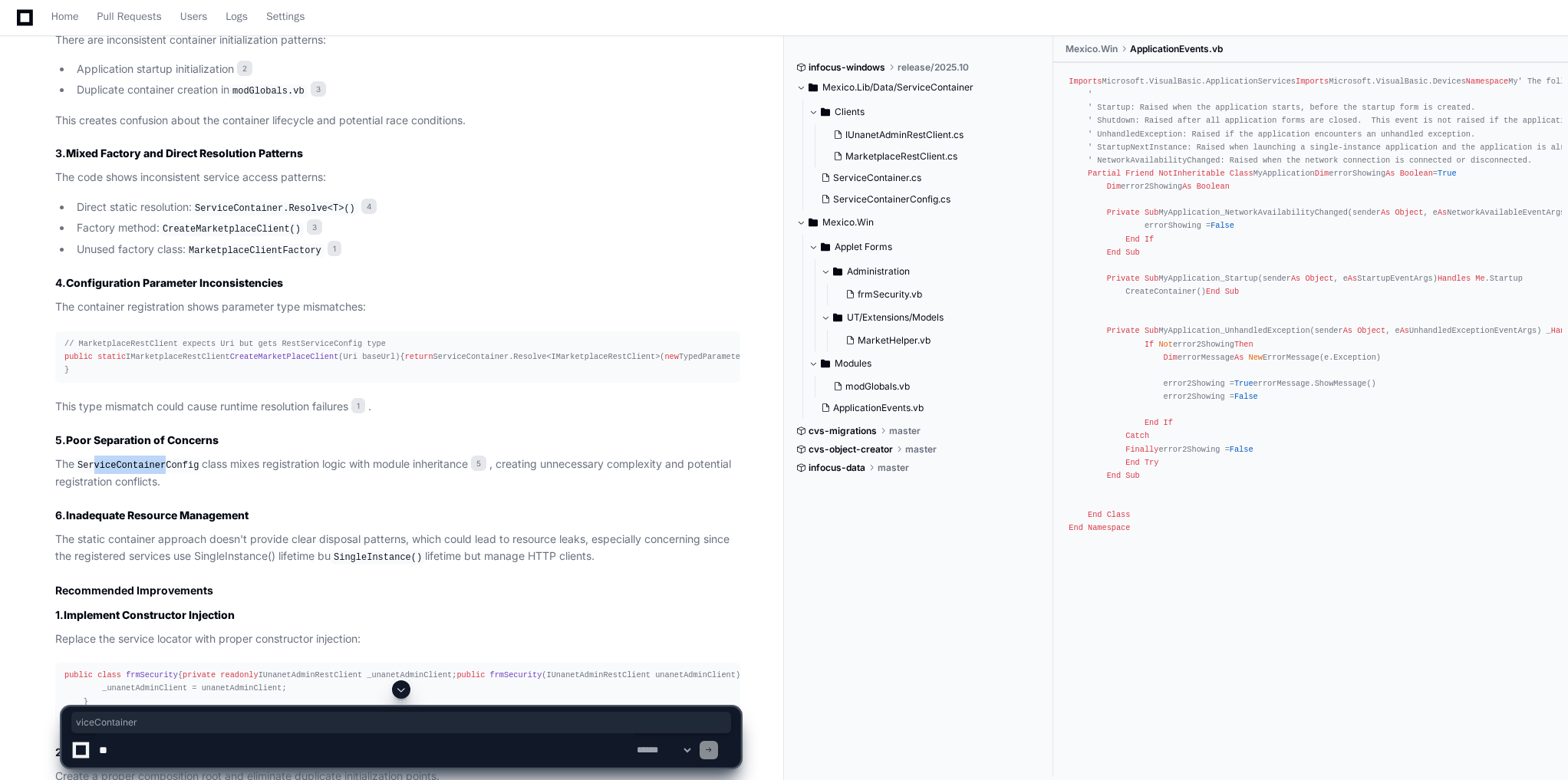 drag, startPoint x: 97, startPoint y: 512, endPoint x: 168, endPoint y: 532, distance: 73.76313 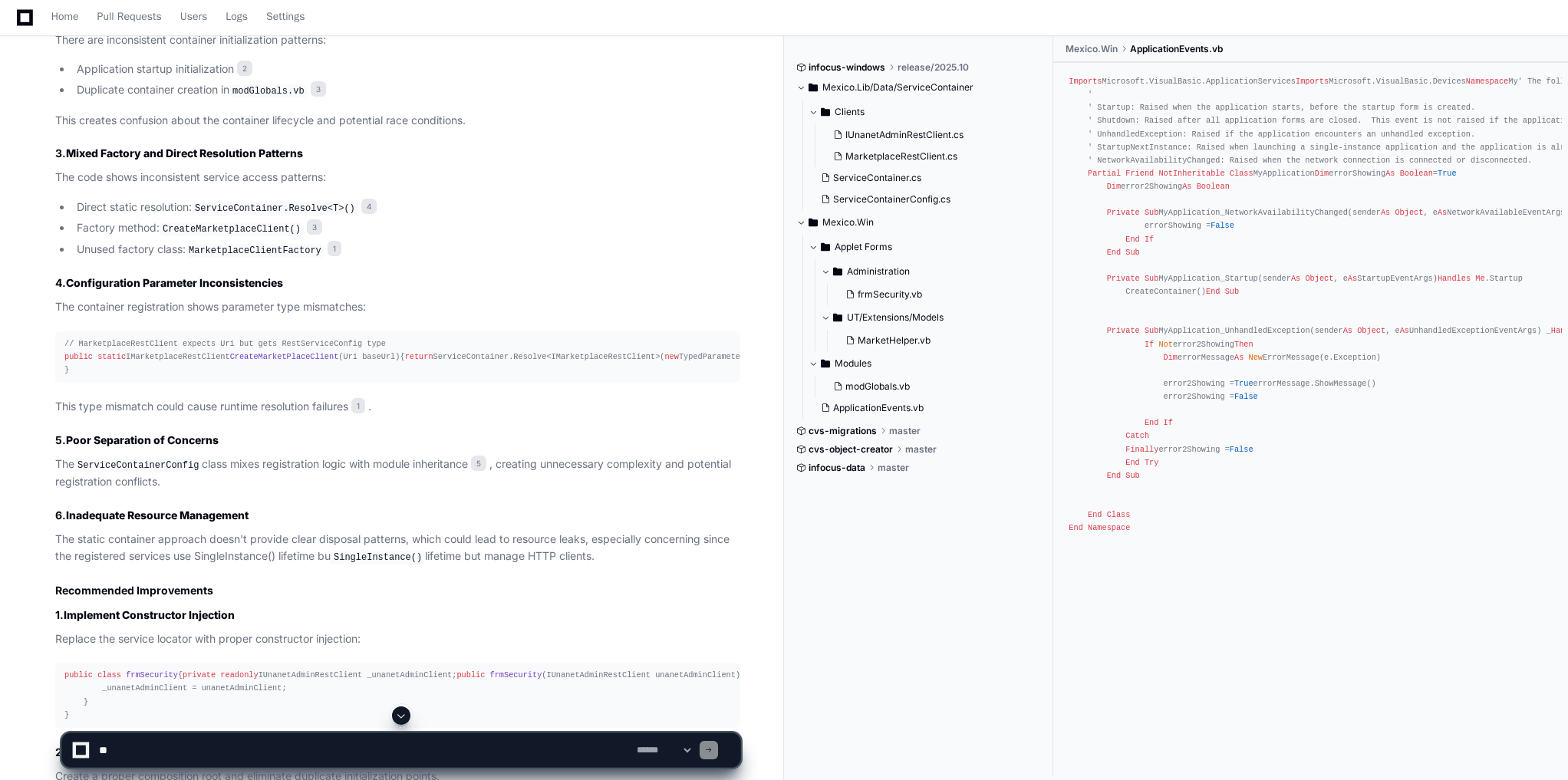 click on "Based on my analysis of the recent commit on the IFC-1297-1 branch that introduces a dependency injection container, I've identified several anti-patterns and issues with the current approach.
Overview
The commit introduces a dependency injection container using Autofac 1  to manage HTTP client dependencies for services like  UnanetAdminService  and  MarketplaceRestClient . While the intention to centralize dependency management is good, the implementation exhibits several concerning anti-patterns.
Anti-Patterns Identified
1.  Static Service Locator Anti-Pattern
The  ServiceContainer  class implements a static service locator pattern 1 , which is widely considered an anti-pattern:
public   static  T  Resolve < T >()
{
return  _container ==  null  ?  throw   new  InvalidOperationException( "Container has not been initialized." )
: _container.Resolve<T>();
}
Problems:
Creates hidden dependencies that aren't visible in class constructors
2." 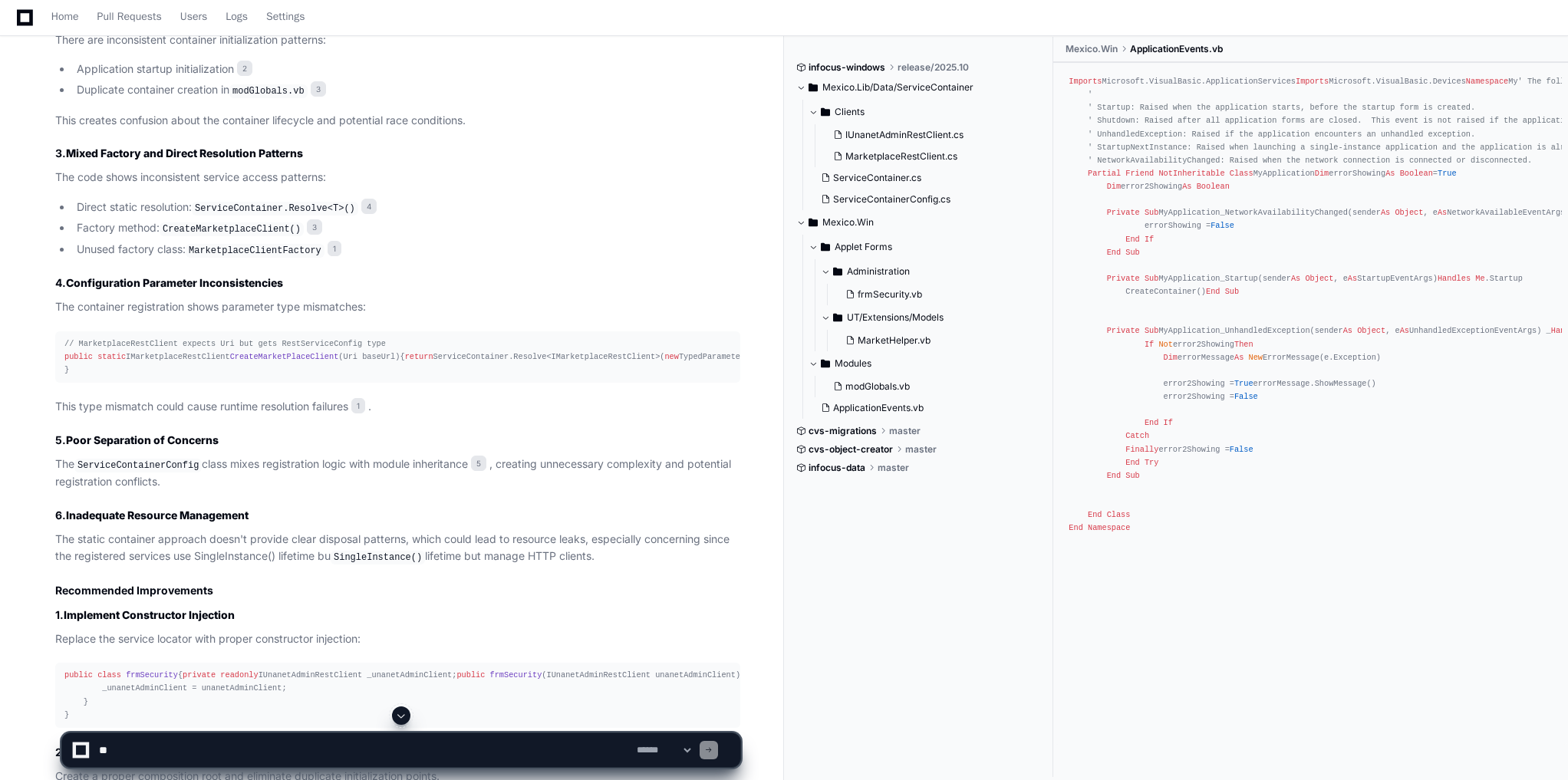 click on "The  ServiceContainerConfig  class mixes registration logic with module inheritance 5 , creating unnecessary complexity and potential registration conflicts." 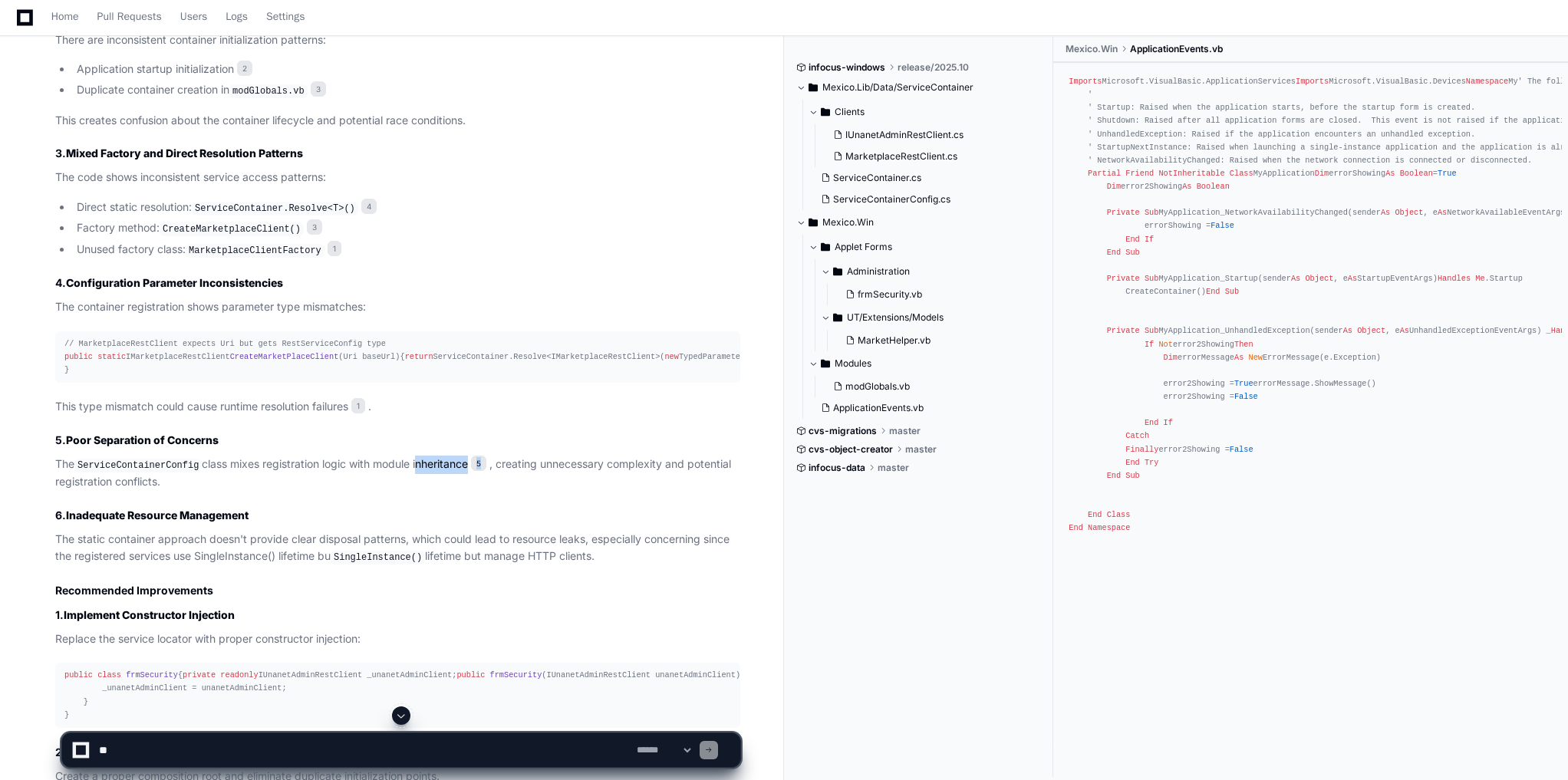 click on "The  ServiceContainerConfig  class mixes registration logic with module inheritance 5 , creating unnecessary complexity and potential registration conflicts." 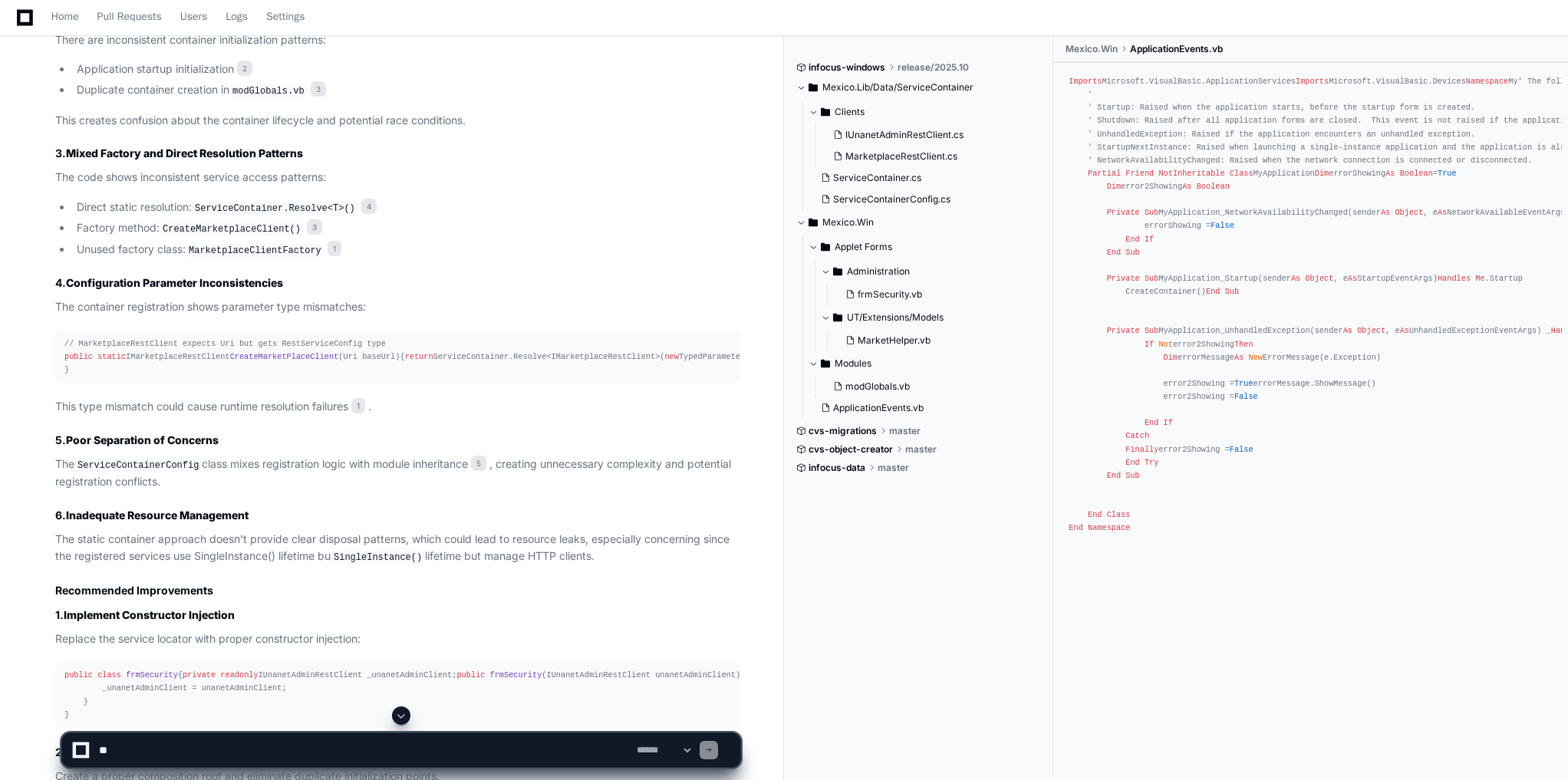click on "Based on my analysis of the recent commit on the IFC-1297-1 branch that introduces a dependency injection container, I've identified several anti-patterns and issues with the current approach.
Overview
The commit introduces a dependency injection container using Autofac 1  to manage HTTP client dependencies for services like  UnanetAdminService  and  MarketplaceRestClient . While the intention to centralize dependency management is good, the implementation exhibits several concerning anti-patterns.
Anti-Patterns Identified
1.  Static Service Locator Anti-Pattern
The  ServiceContainer  class implements a static service locator pattern 1 , which is widely considered an anti-pattern:
public   static  T  Resolve < T >()
{
return  _container ==  null  ?  throw   new  InvalidOperationException( "Container has not been initialized." )
: _container.Resolve<T>();
}
Problems:
Creates hidden dependencies that aren't visible in class constructors
2." 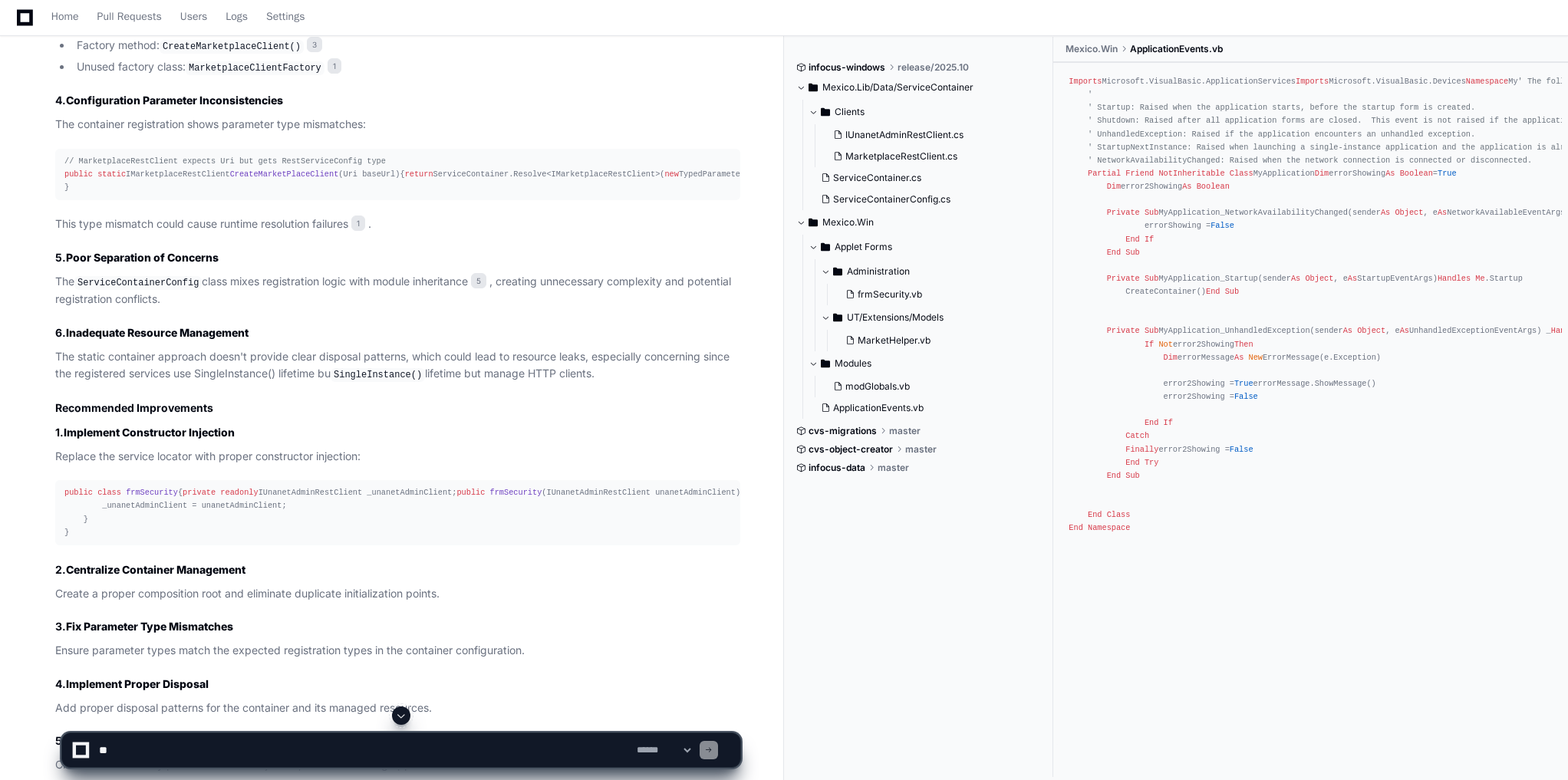 scroll, scrollTop: 1473, scrollLeft: 0, axis: vertical 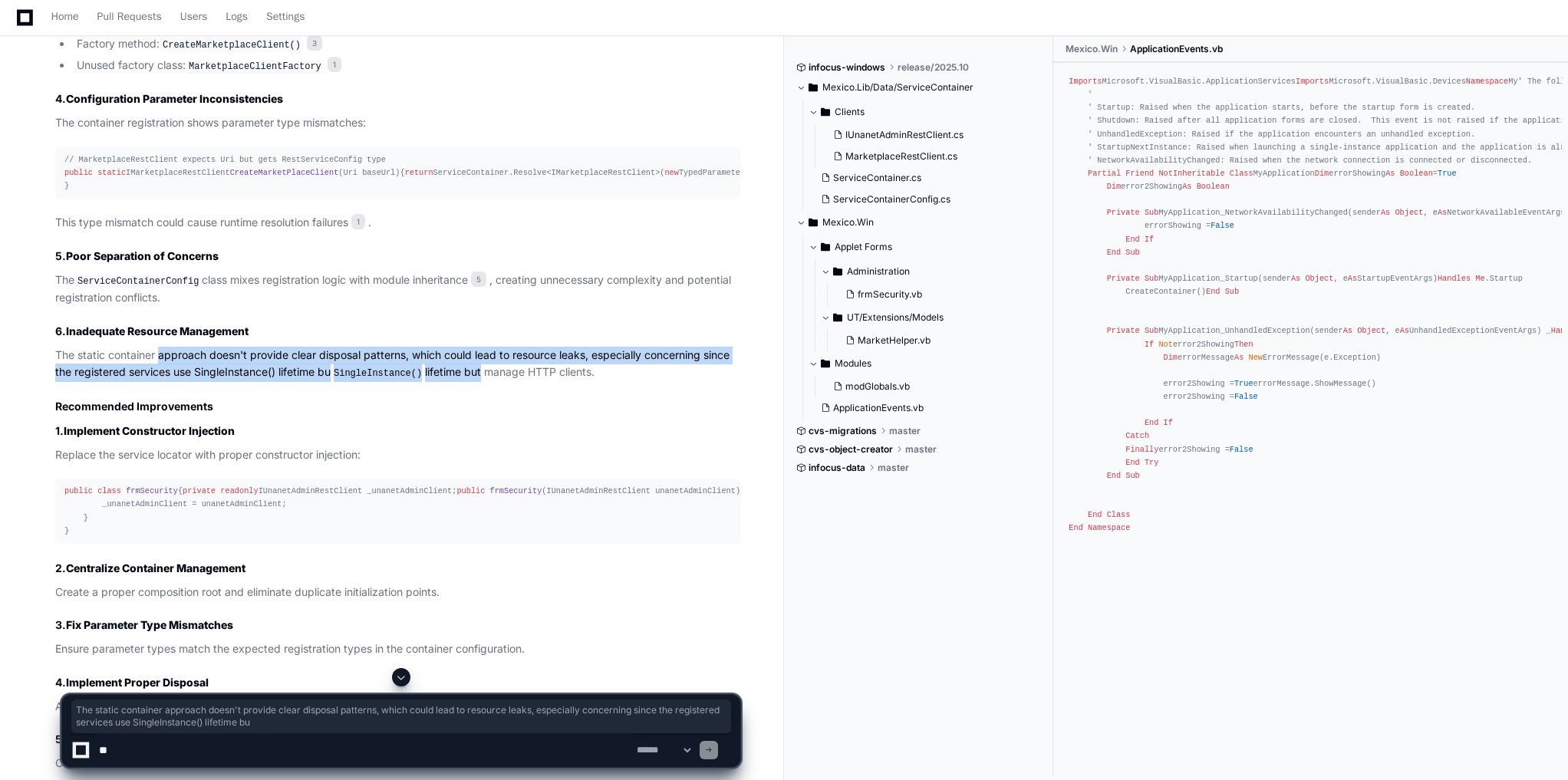 drag, startPoint x: 246, startPoint y: 408, endPoint x: 341, endPoint y: 412, distance: 95.084173 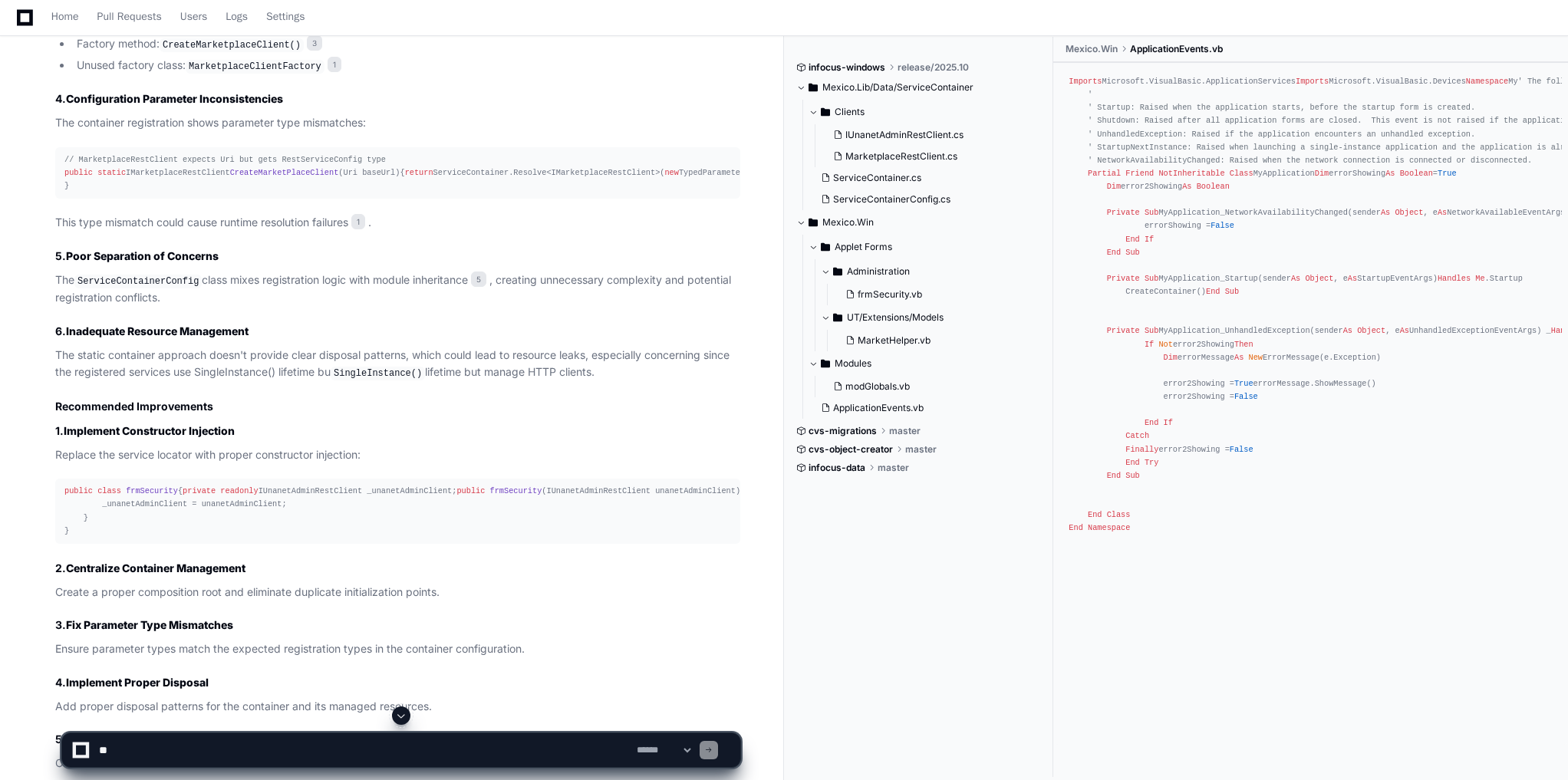 click on "The static container approach doesn't provide clear disposal patterns, which could lead to resource leaks, especially concerning since the registered services use  SingleInstance()  lifetime but manage HTTP clients." 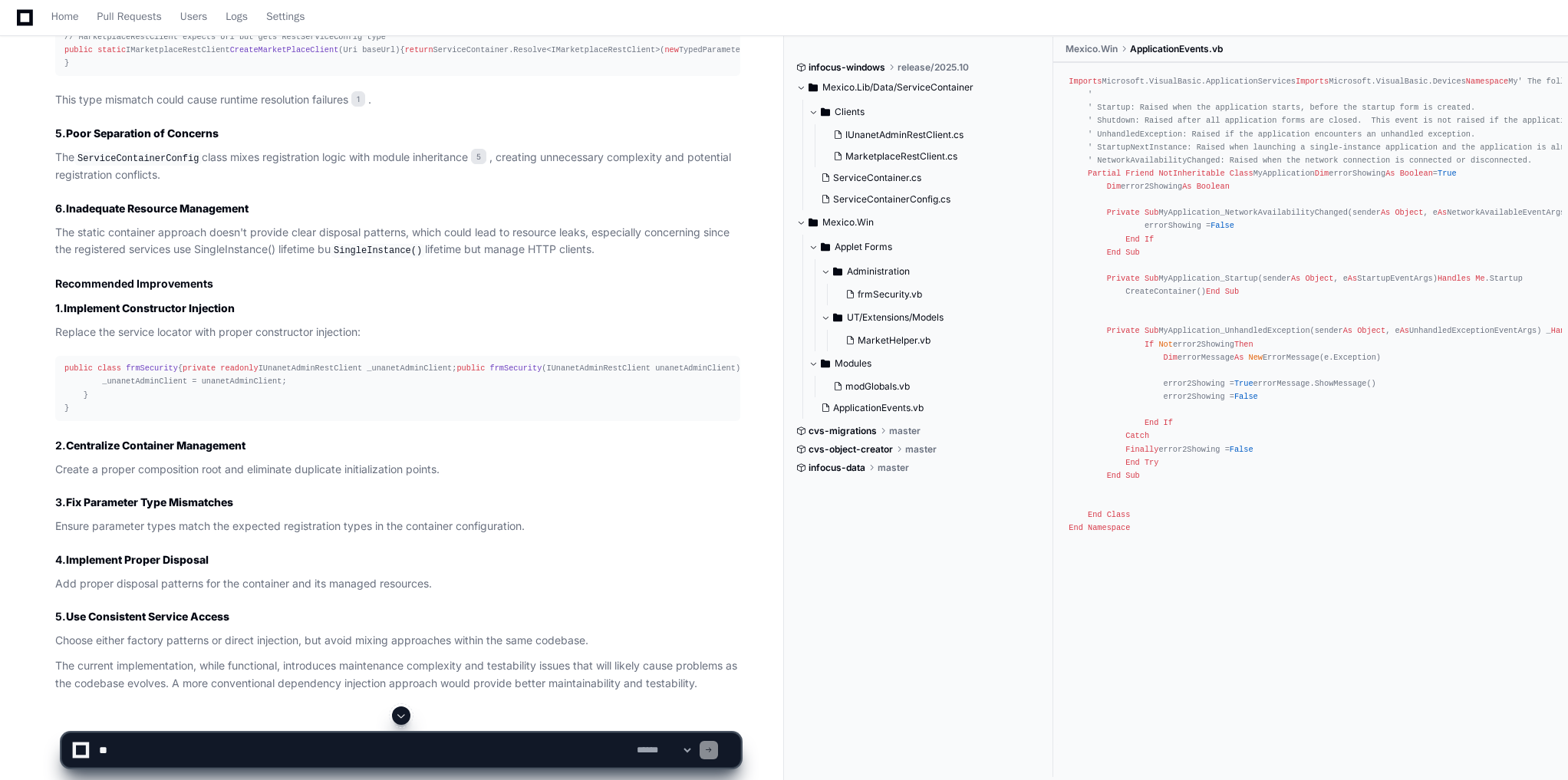scroll, scrollTop: 1657, scrollLeft: 0, axis: vertical 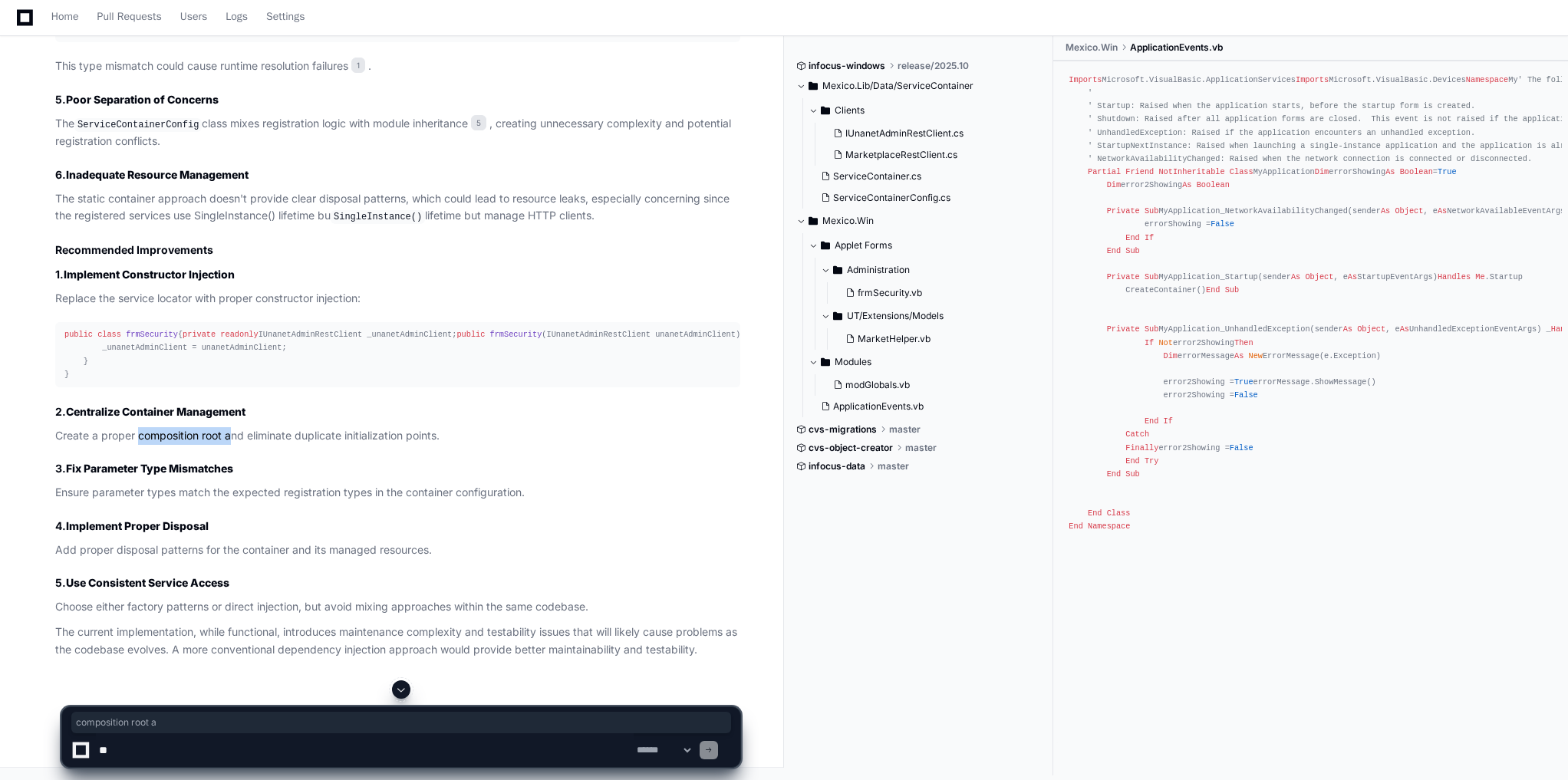 drag, startPoint x: 137, startPoint y: 521, endPoint x: 234, endPoint y: 518, distance: 97.046381 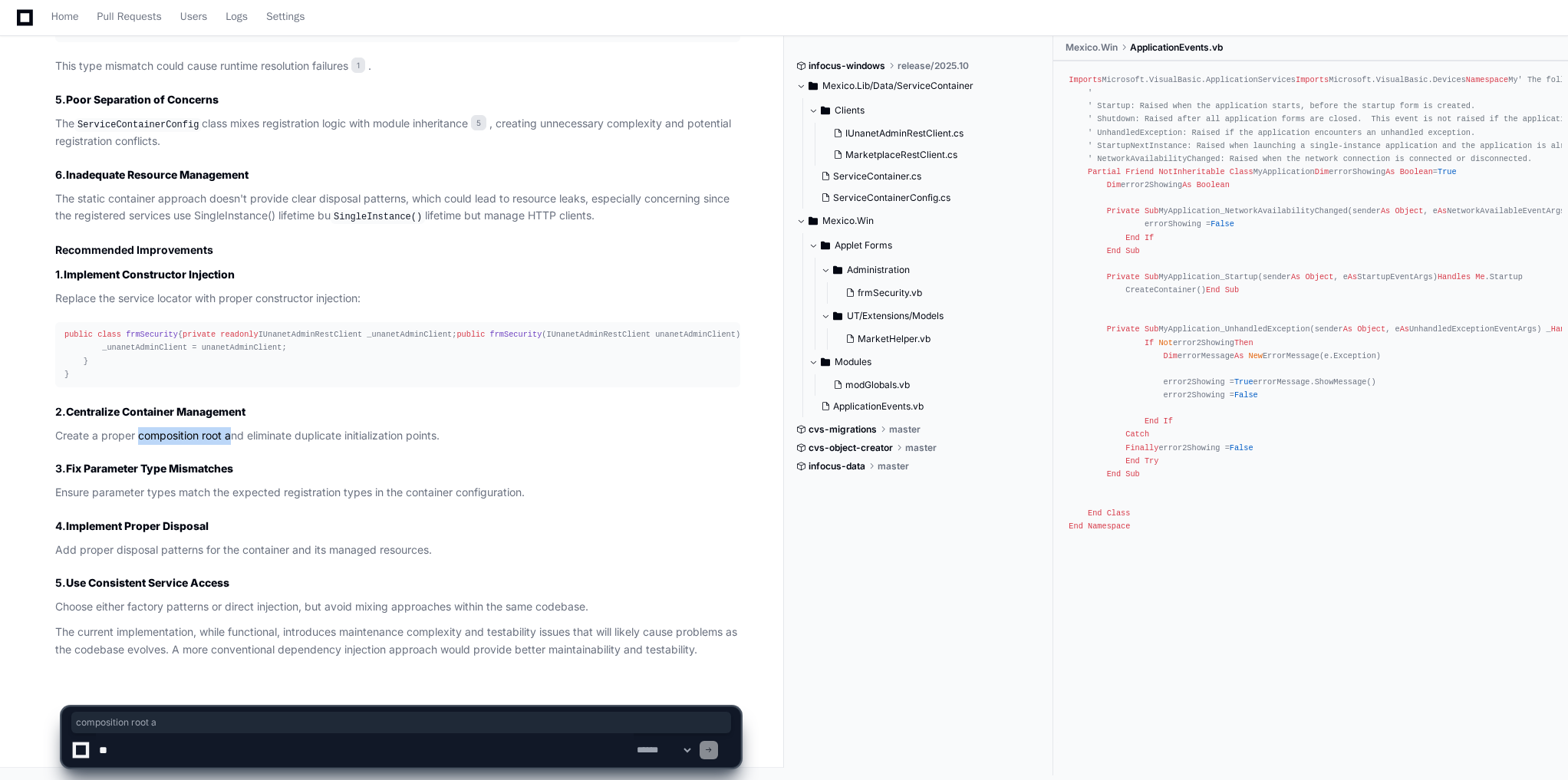 scroll, scrollTop: 1742, scrollLeft: 0, axis: vertical 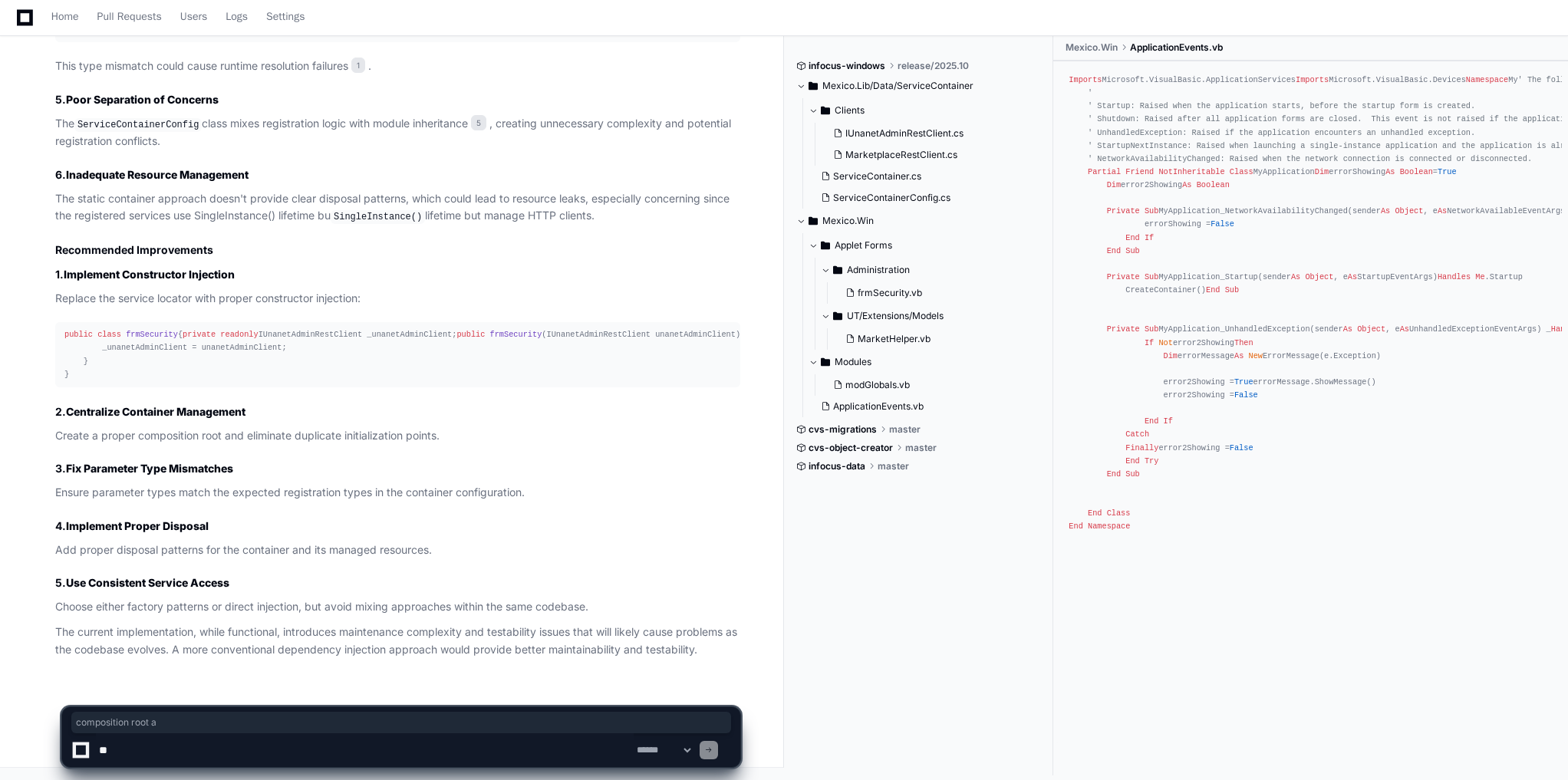 click on "Add proper disposal patterns for the container and its managed resources." 